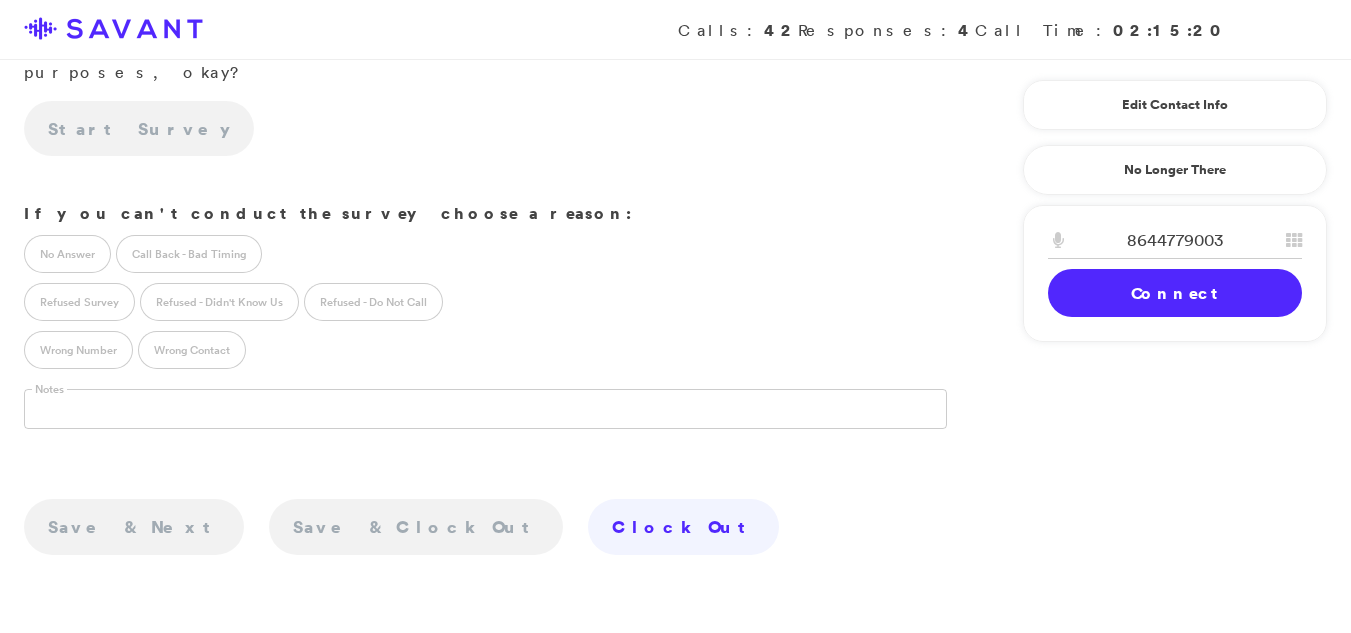 scroll, scrollTop: 567, scrollLeft: 0, axis: vertical 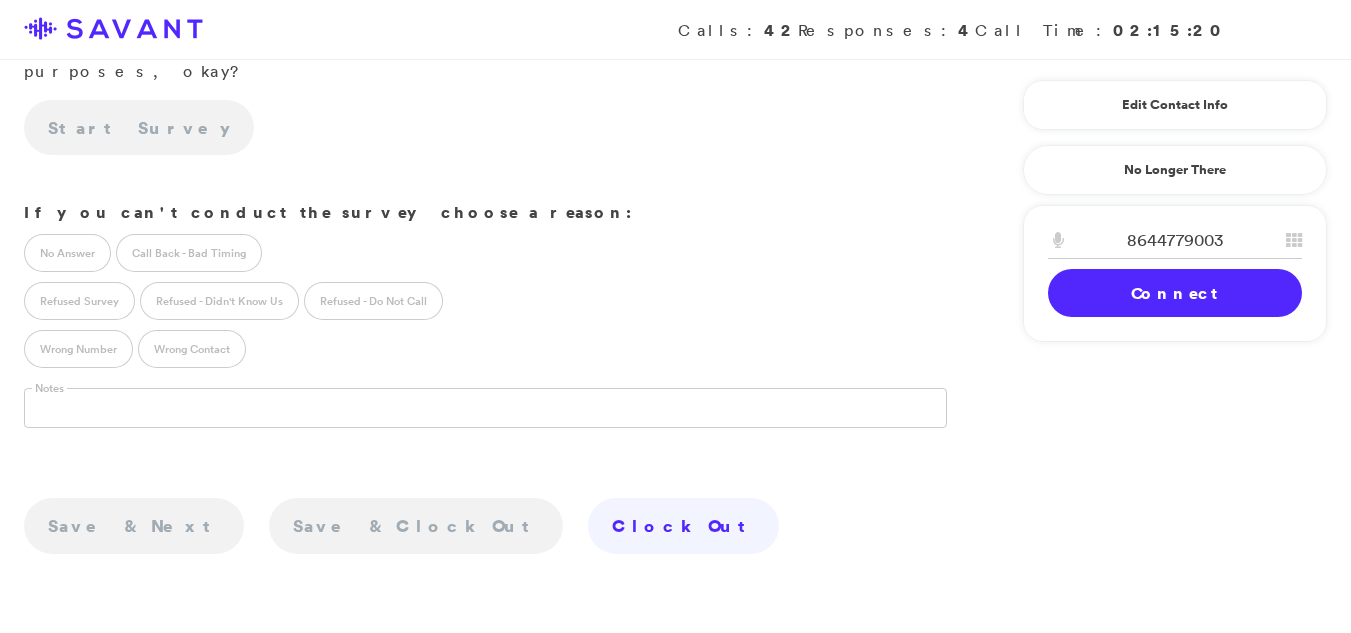 click on "Connect" at bounding box center (1175, 293) 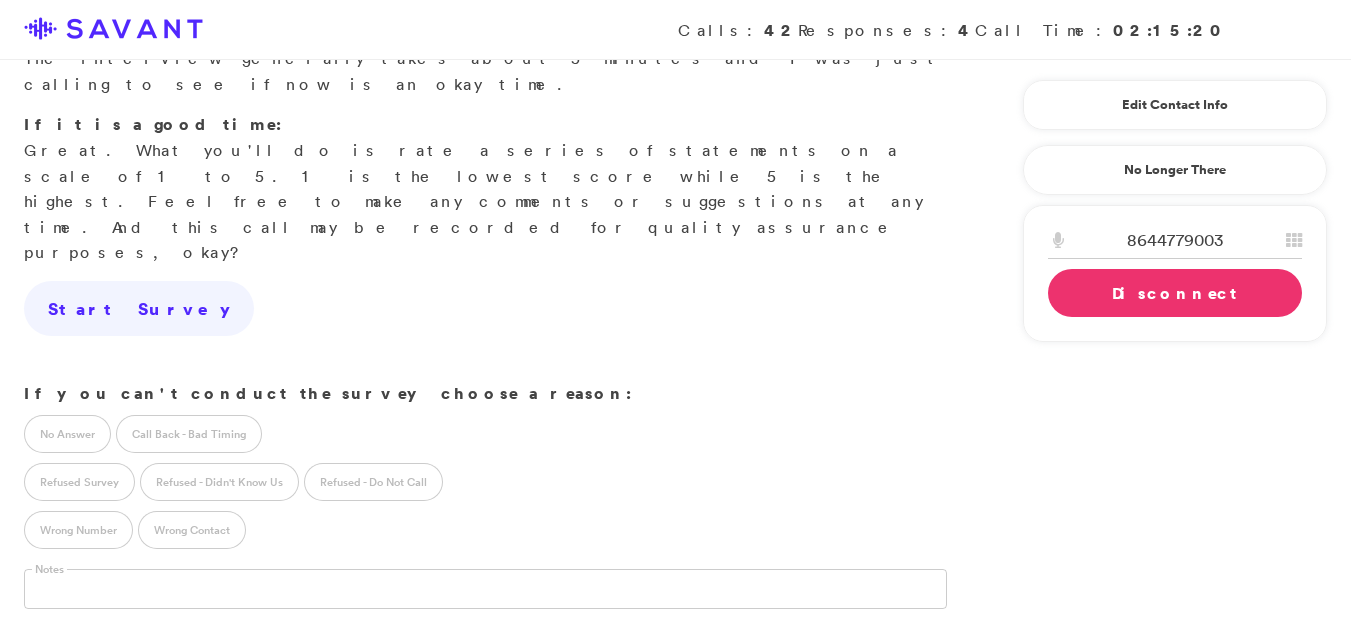 scroll, scrollTop: 344, scrollLeft: 0, axis: vertical 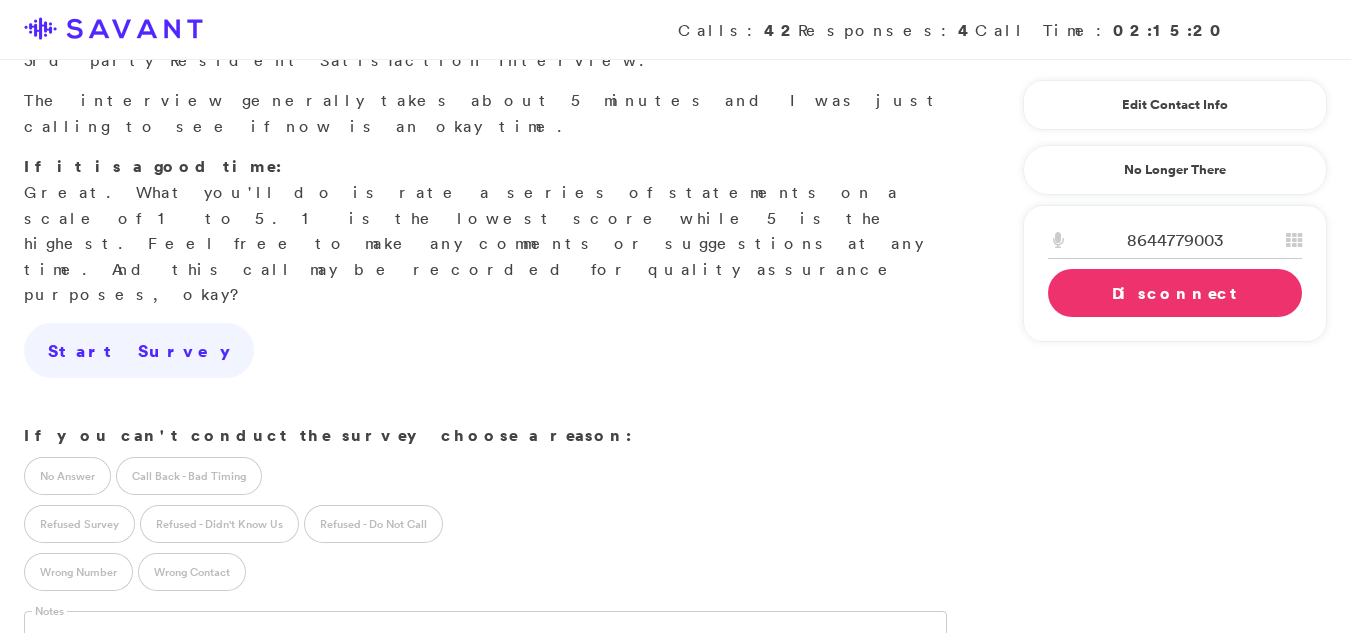 click on "Calls:  42    Responses:  4    Call Time:  02:15:20" at bounding box center [675, 30] 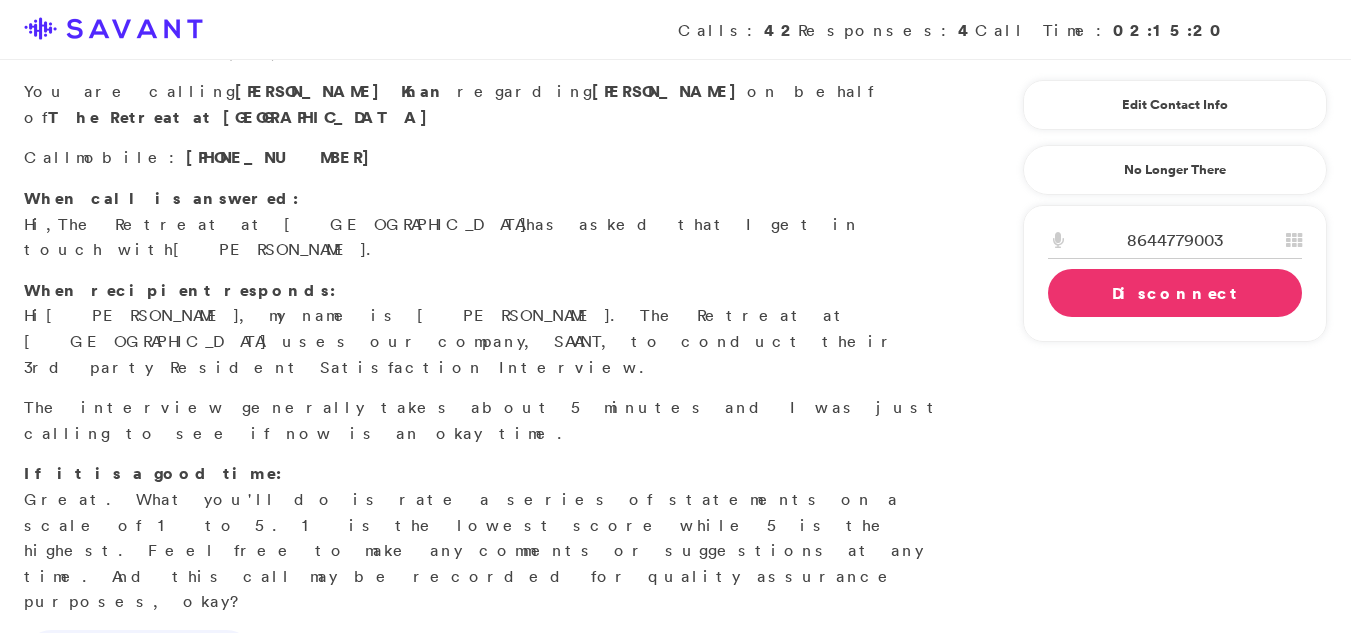 scroll, scrollTop: 11, scrollLeft: 0, axis: vertical 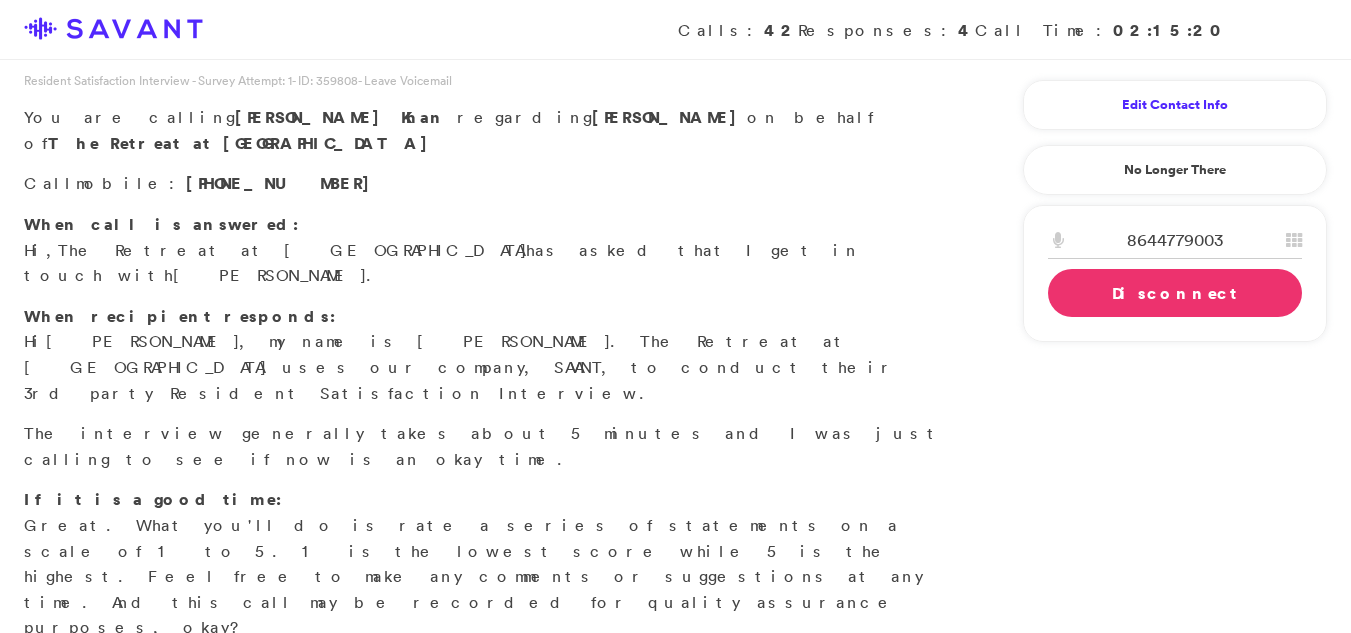 click on "Edit Contact Info" at bounding box center (1175, 105) 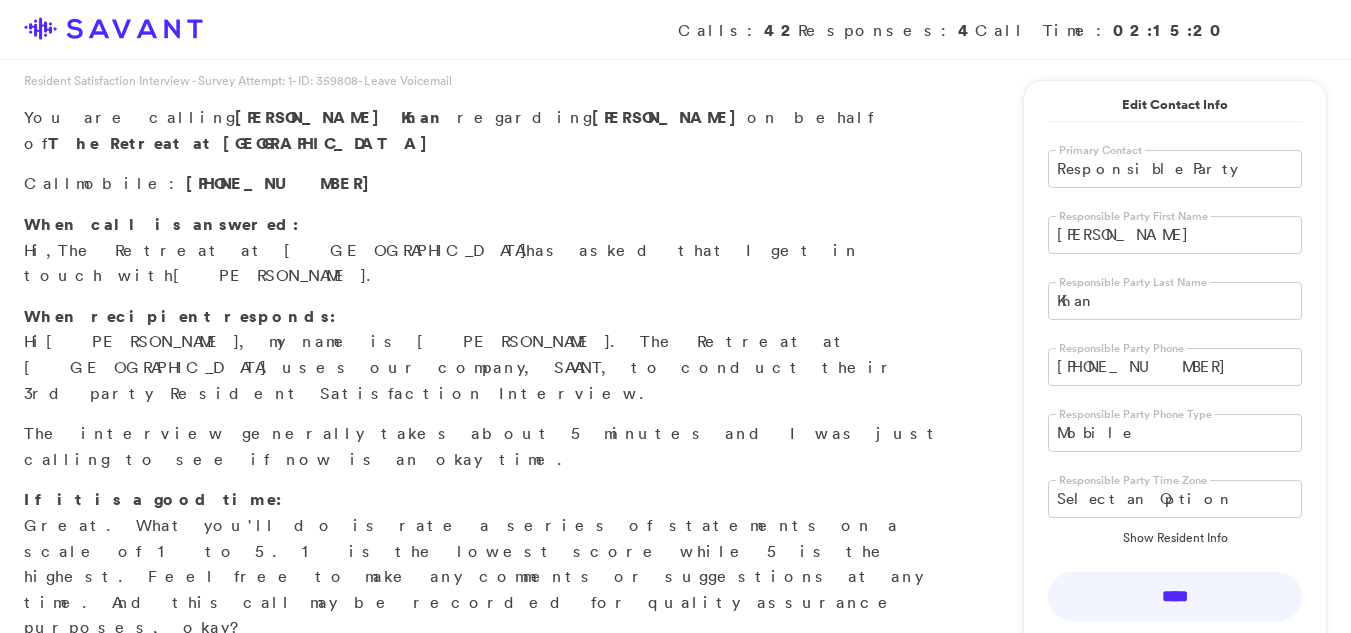 click on "[PERSON_NAME]" at bounding box center (1175, 235) 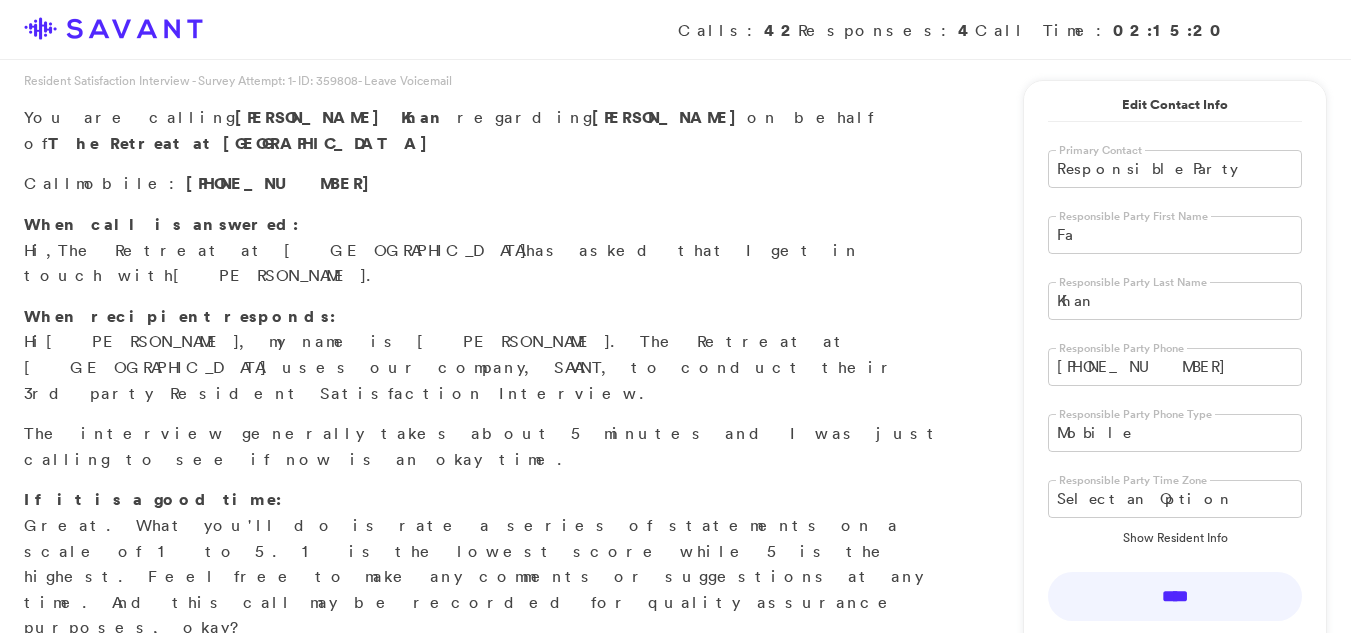 type on "F" 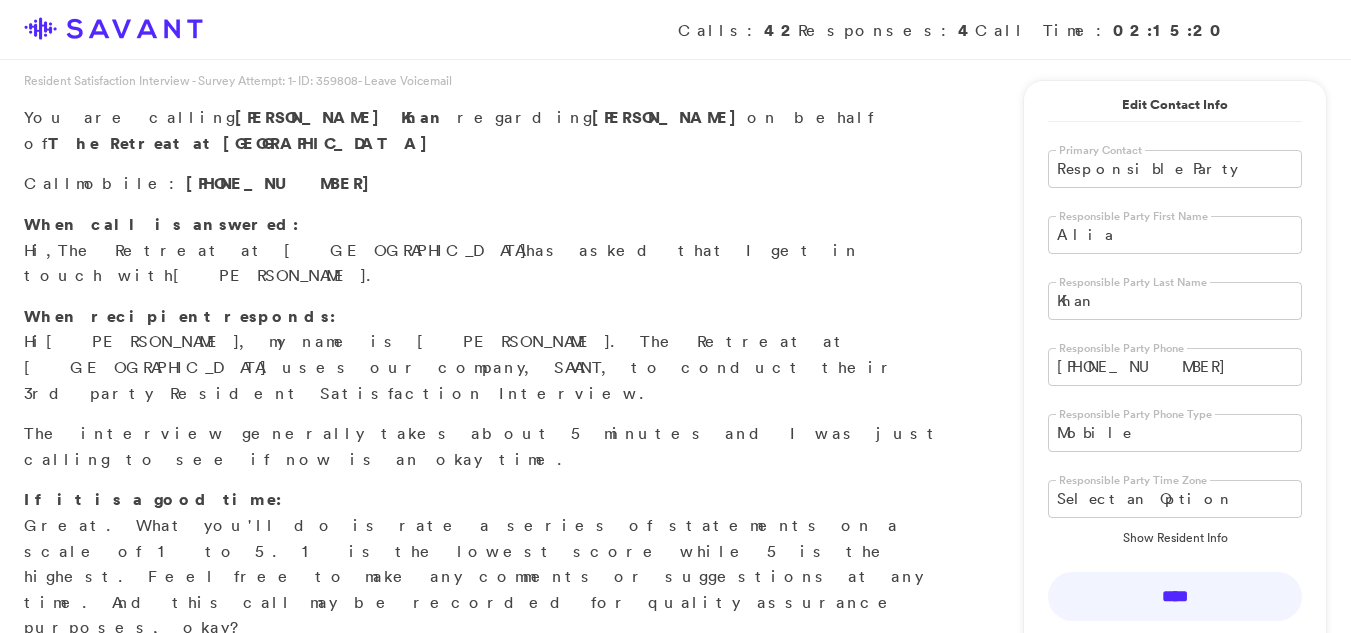 type on "Alia" 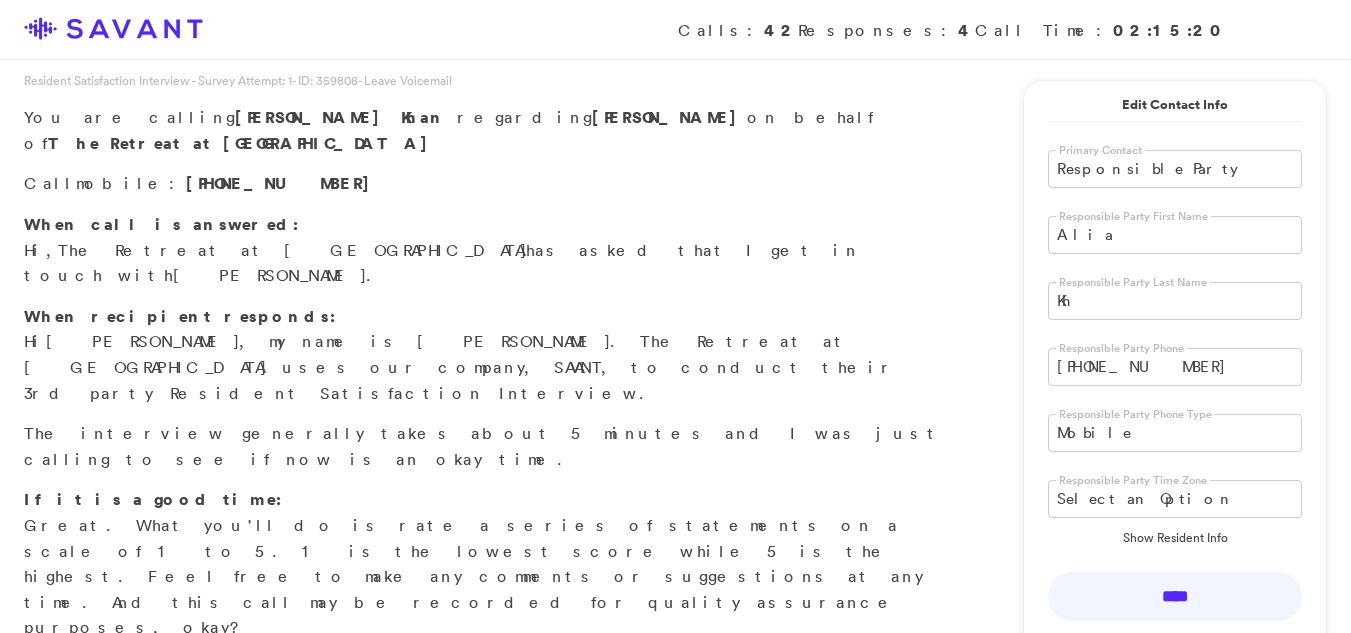 type on "K" 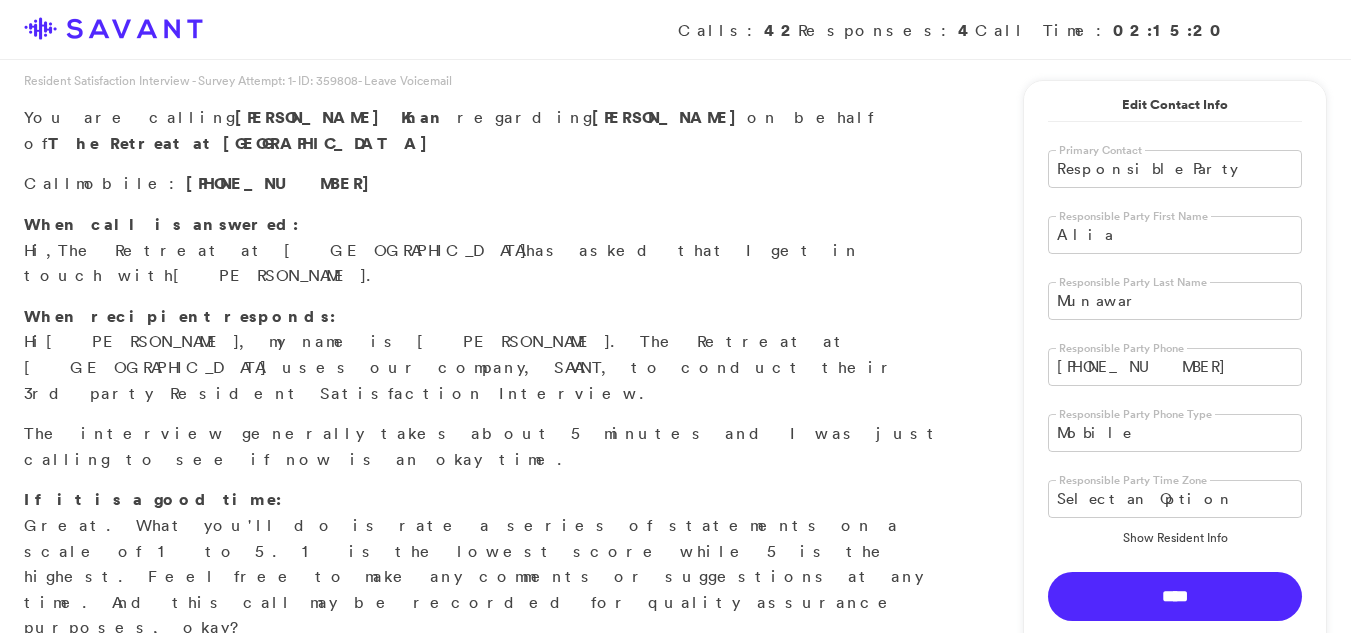 type on "Munawar" 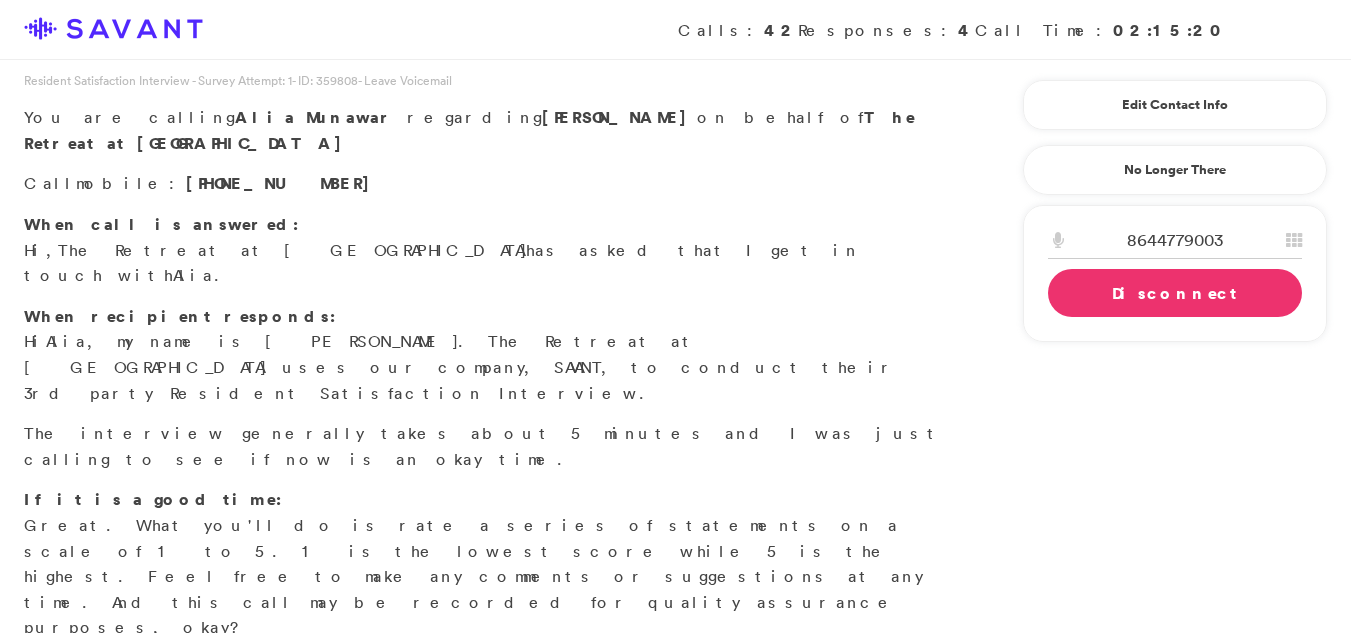 click on "Start Survey" at bounding box center (139, 684) 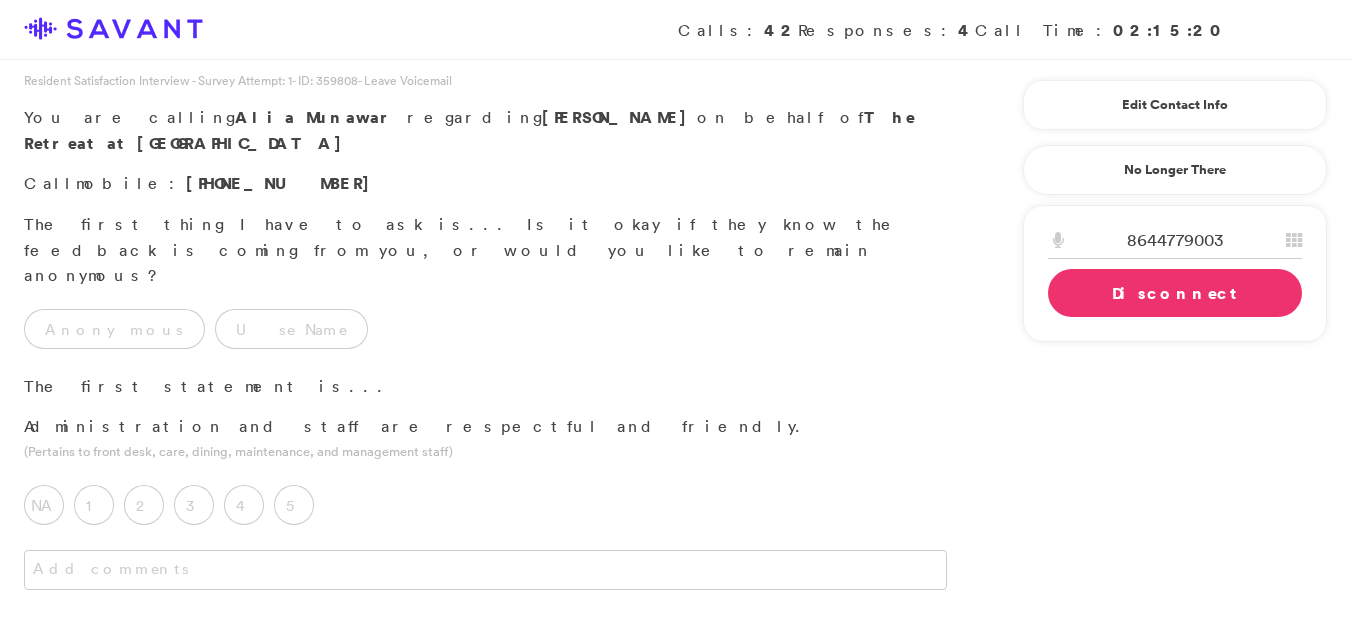 scroll, scrollTop: 0, scrollLeft: 0, axis: both 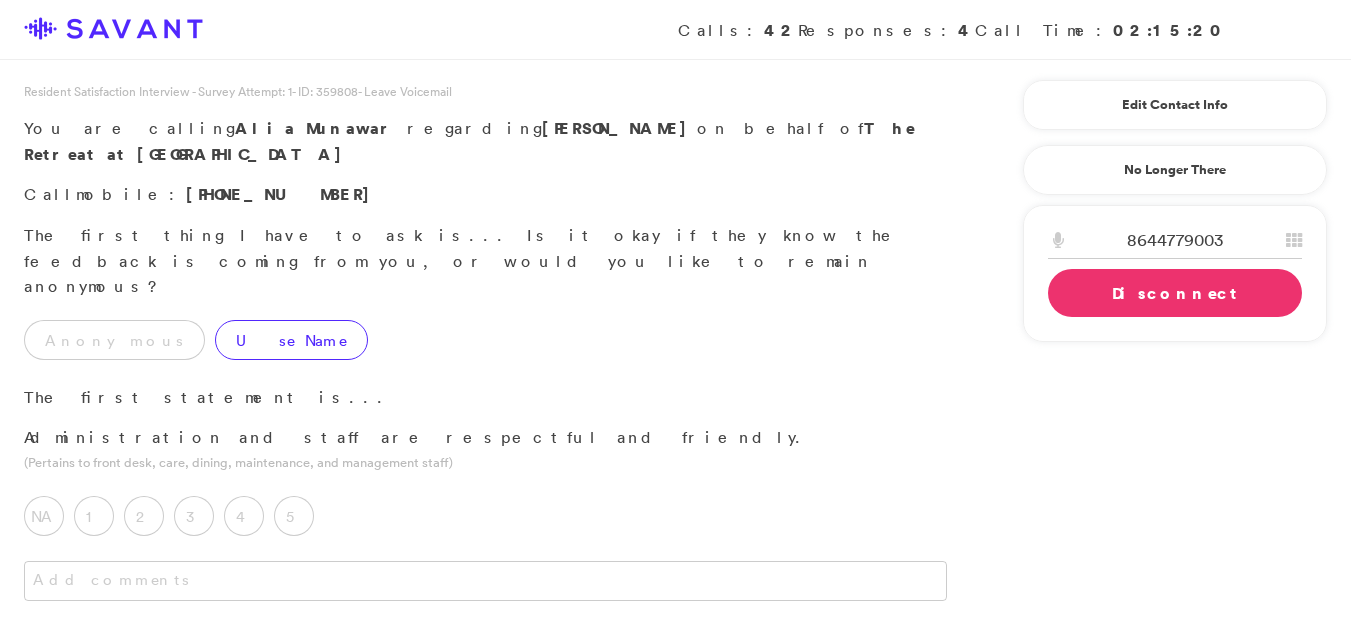 click on "Use Name" at bounding box center [291, 340] 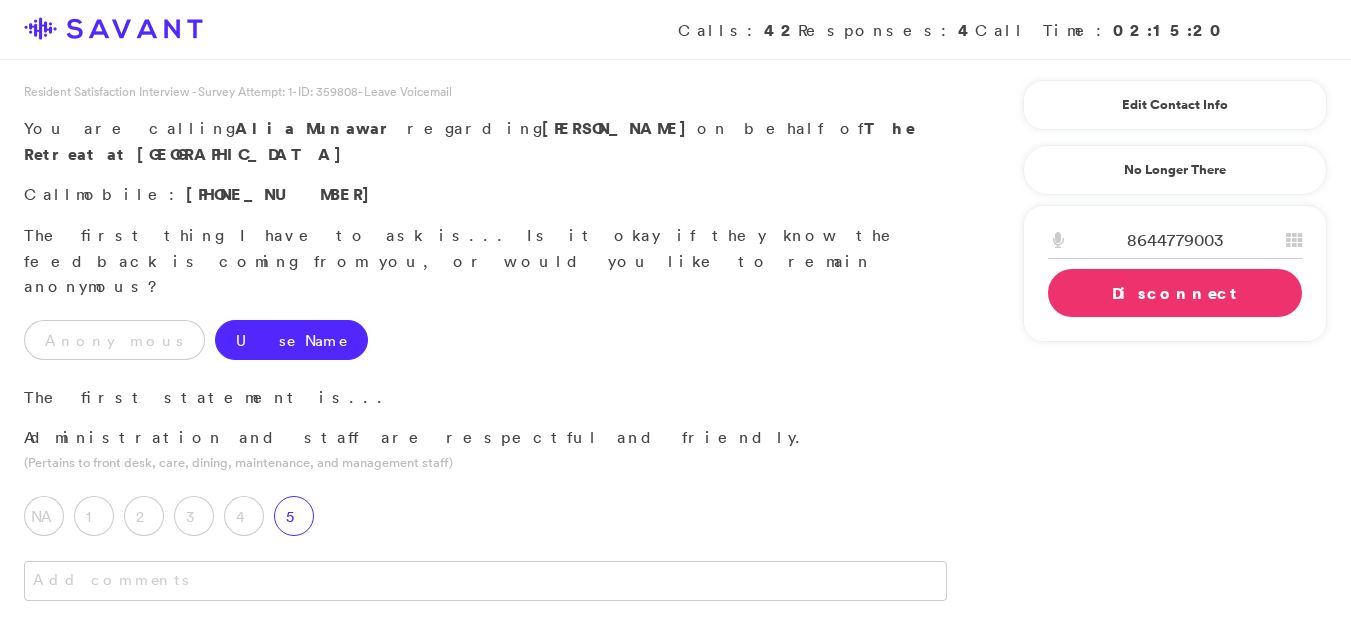 click on "5" at bounding box center (294, 516) 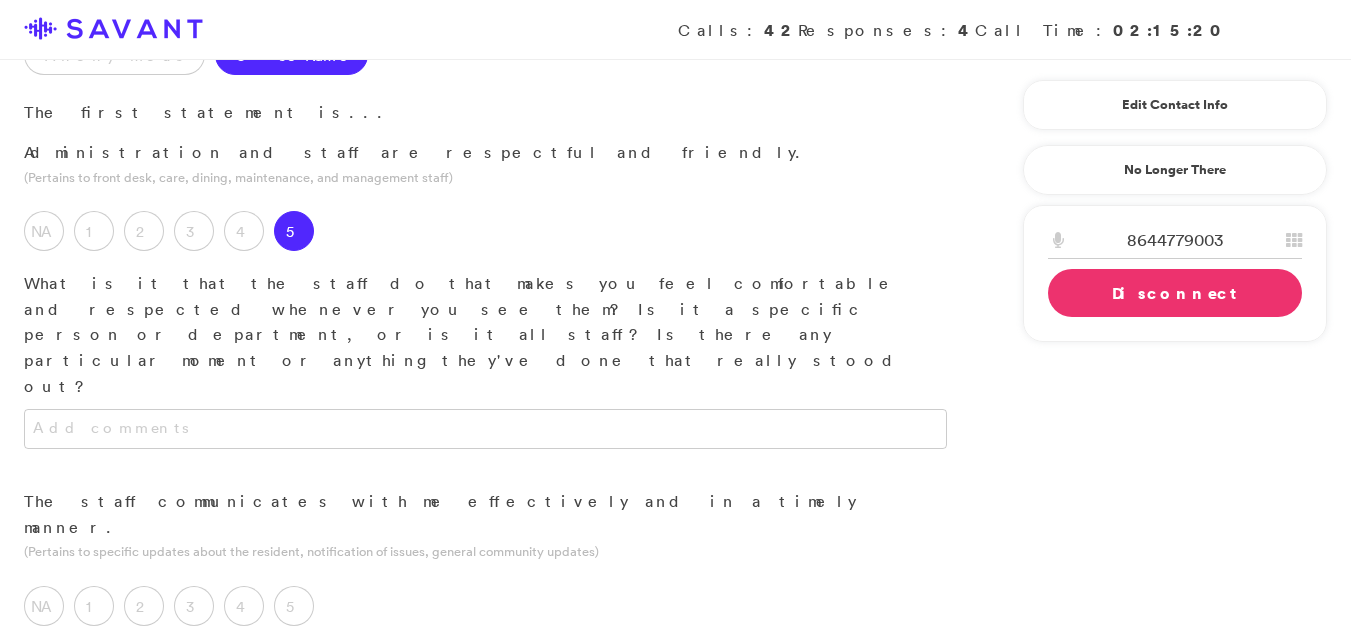scroll, scrollTop: 303, scrollLeft: 0, axis: vertical 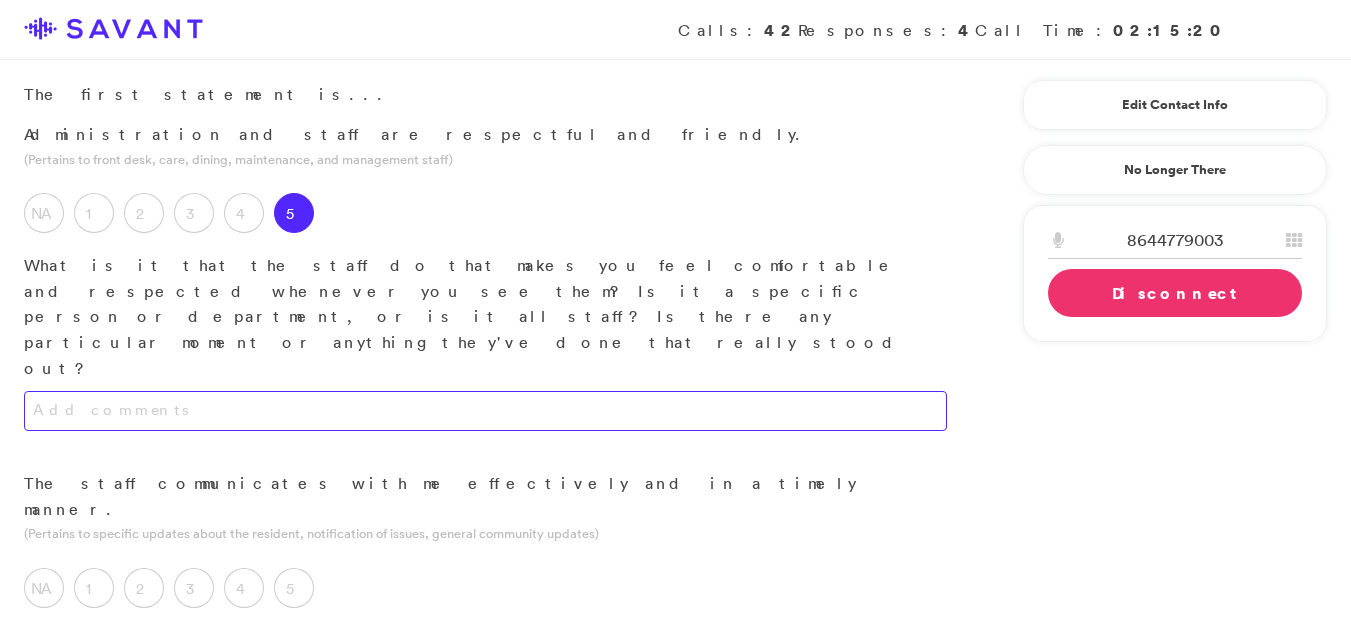 click at bounding box center [485, 411] 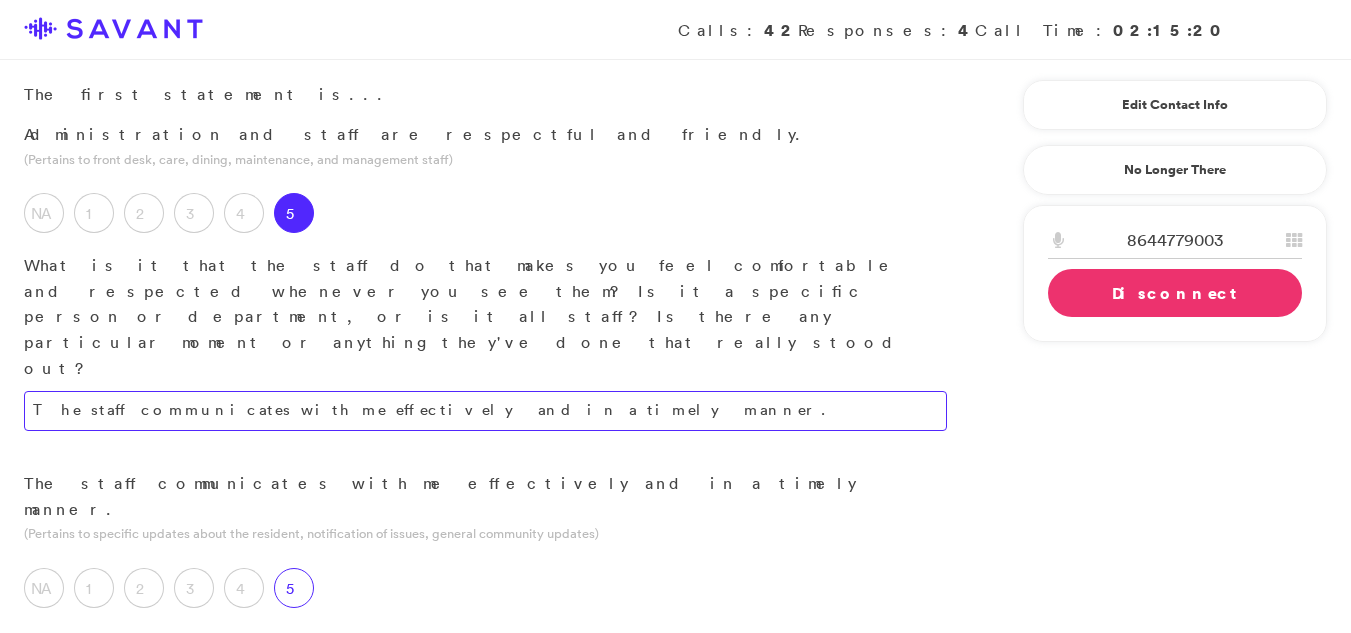 type on "The staff communicates with me effectively and in a timely manner." 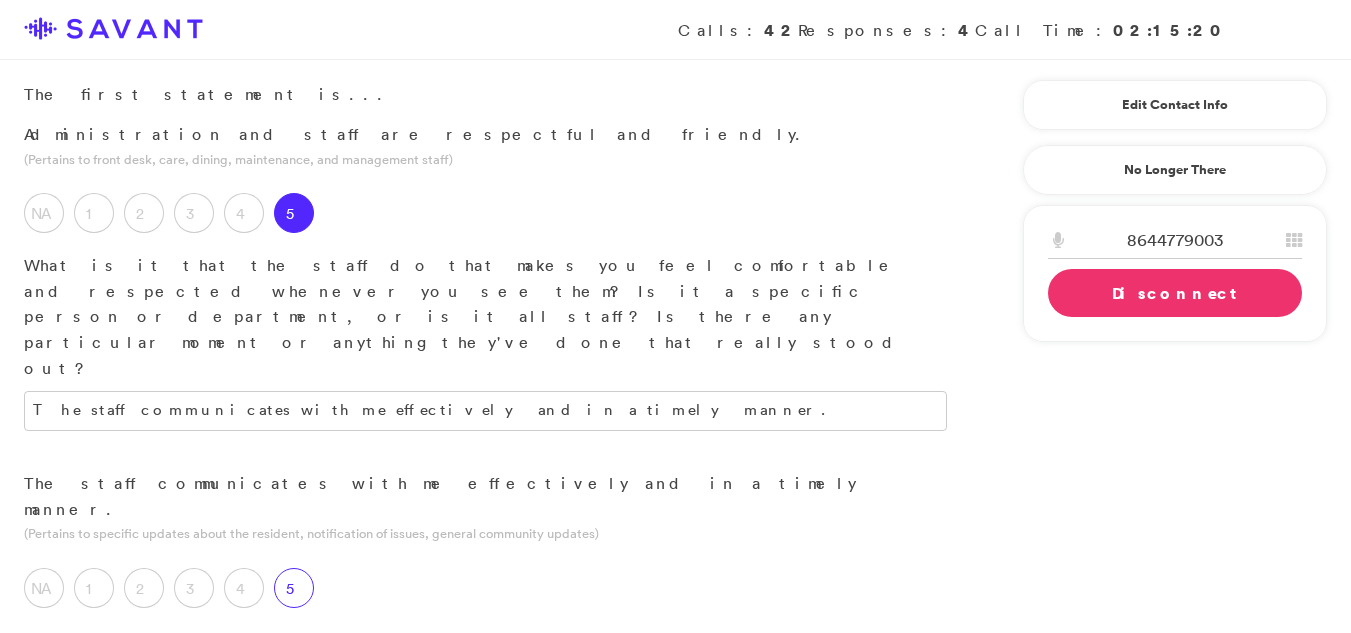 click on "5" at bounding box center (294, 588) 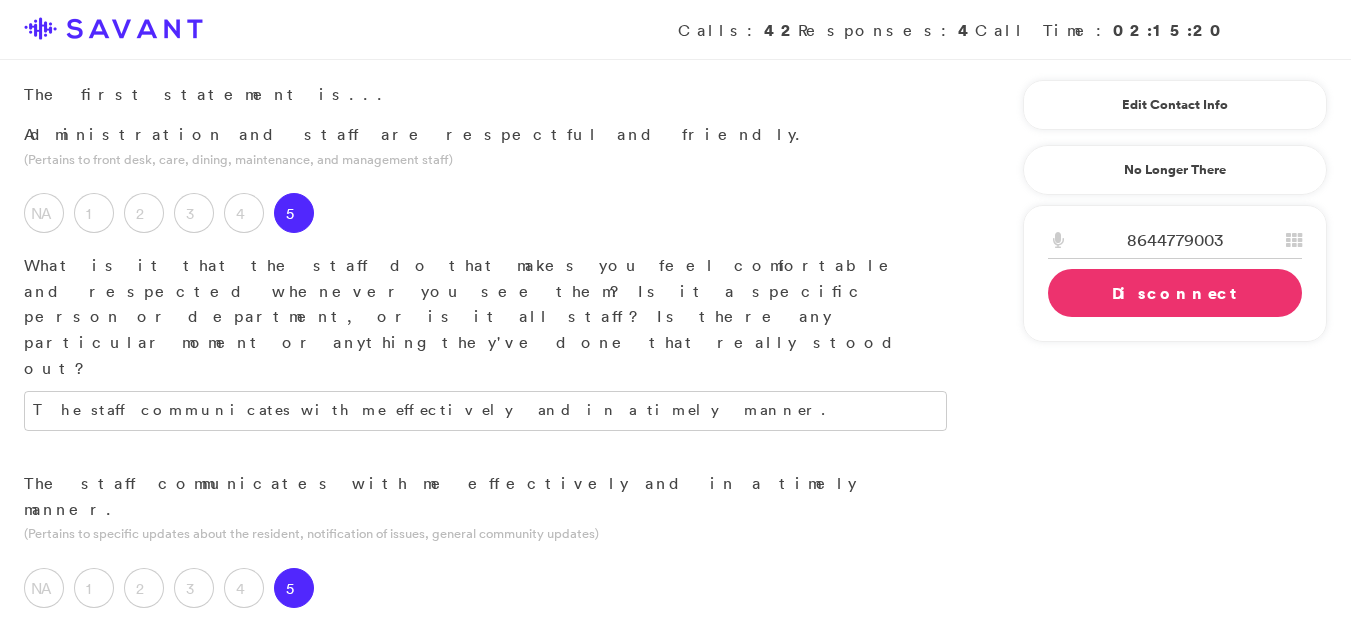 click at bounding box center [485, 709] 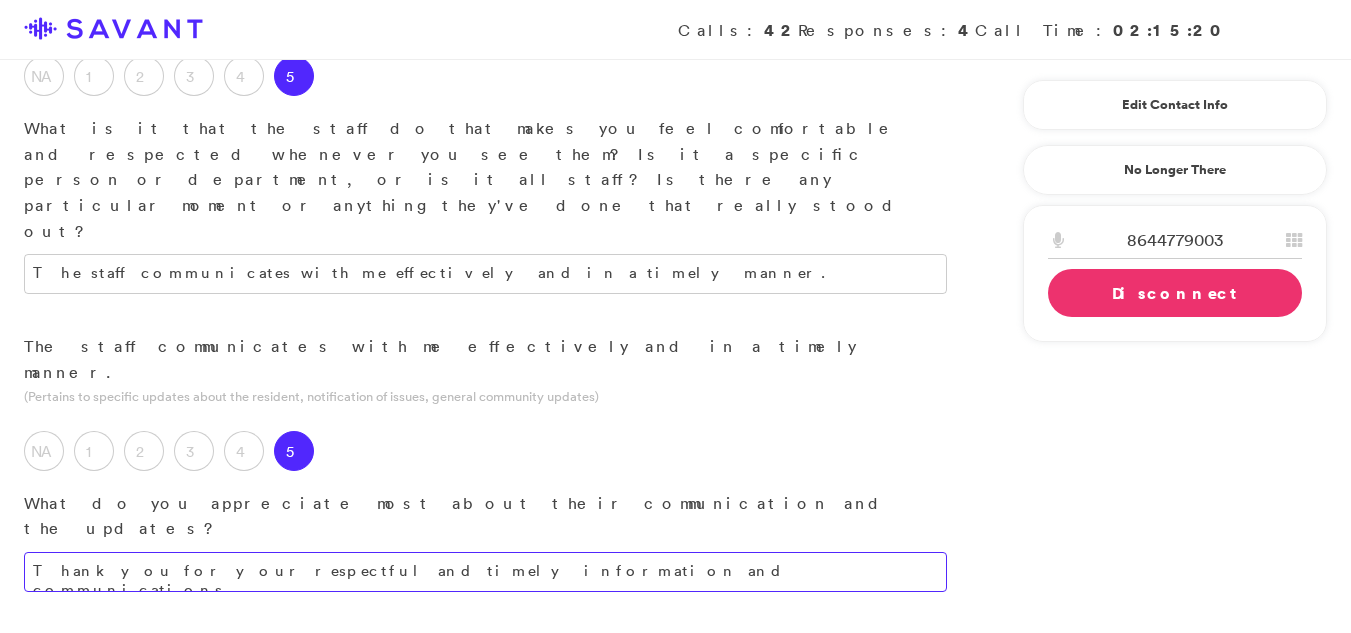 scroll, scrollTop: 567, scrollLeft: 0, axis: vertical 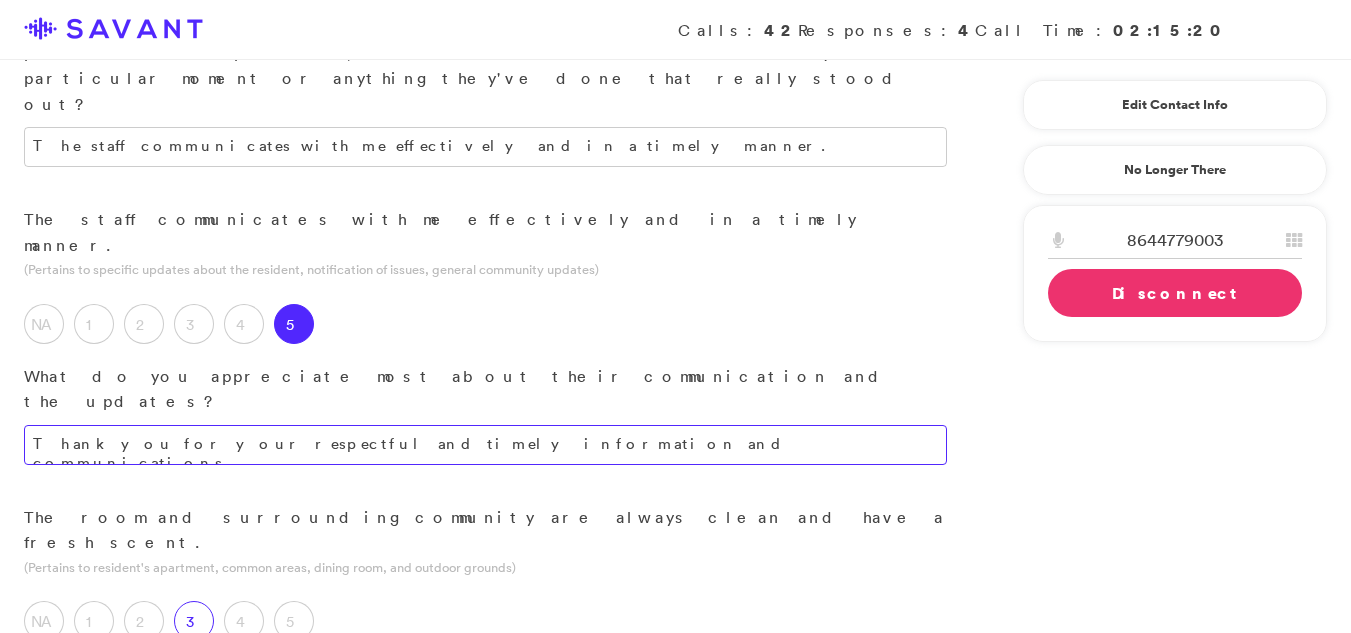 type on "Thank you for your respectful and timely information and communications." 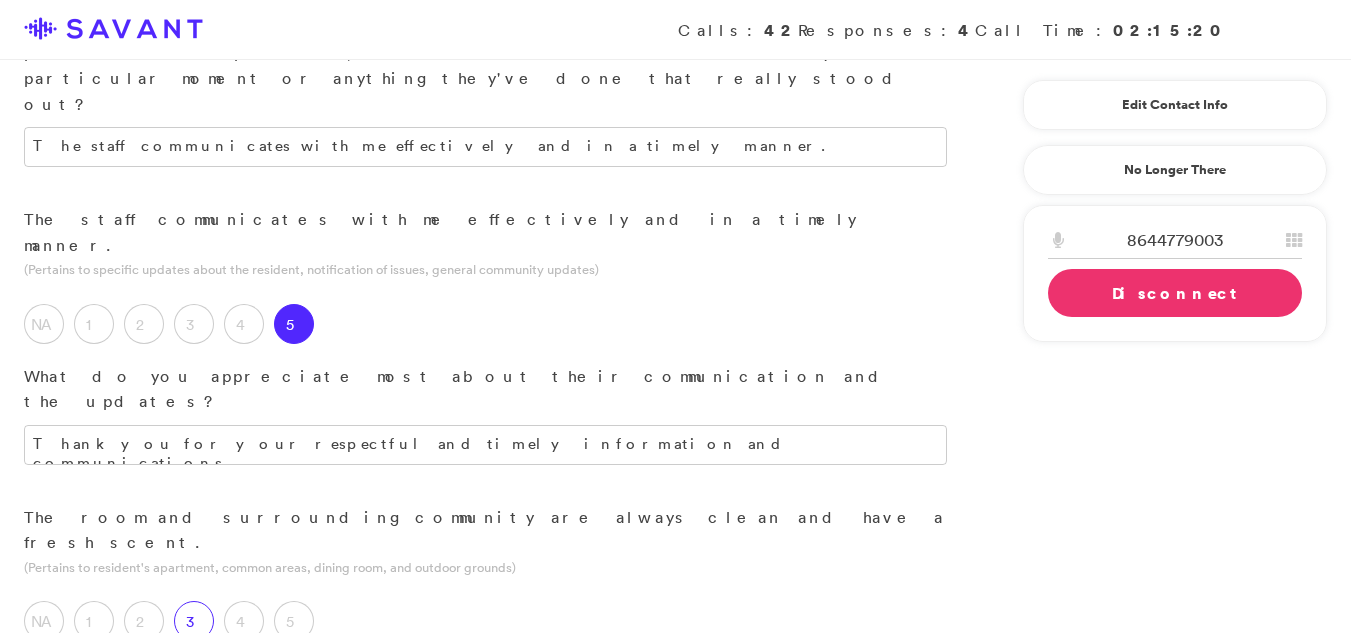 click on "3" at bounding box center (194, 621) 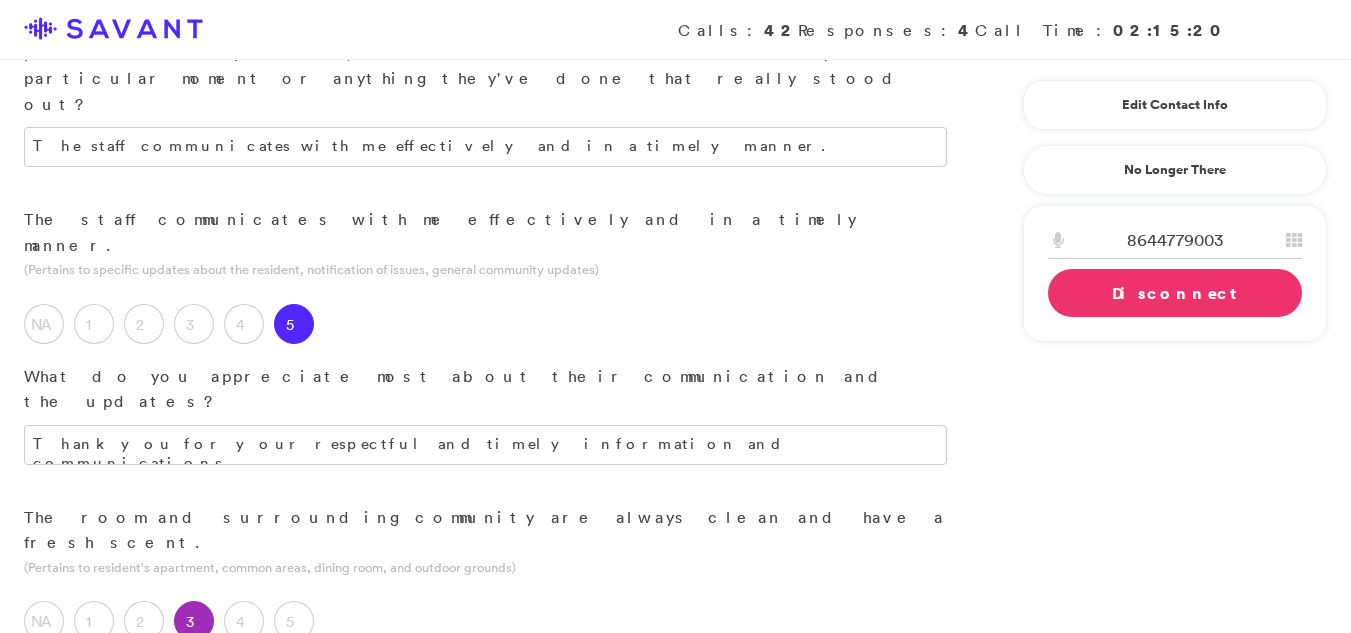 click at bounding box center (485, 793) 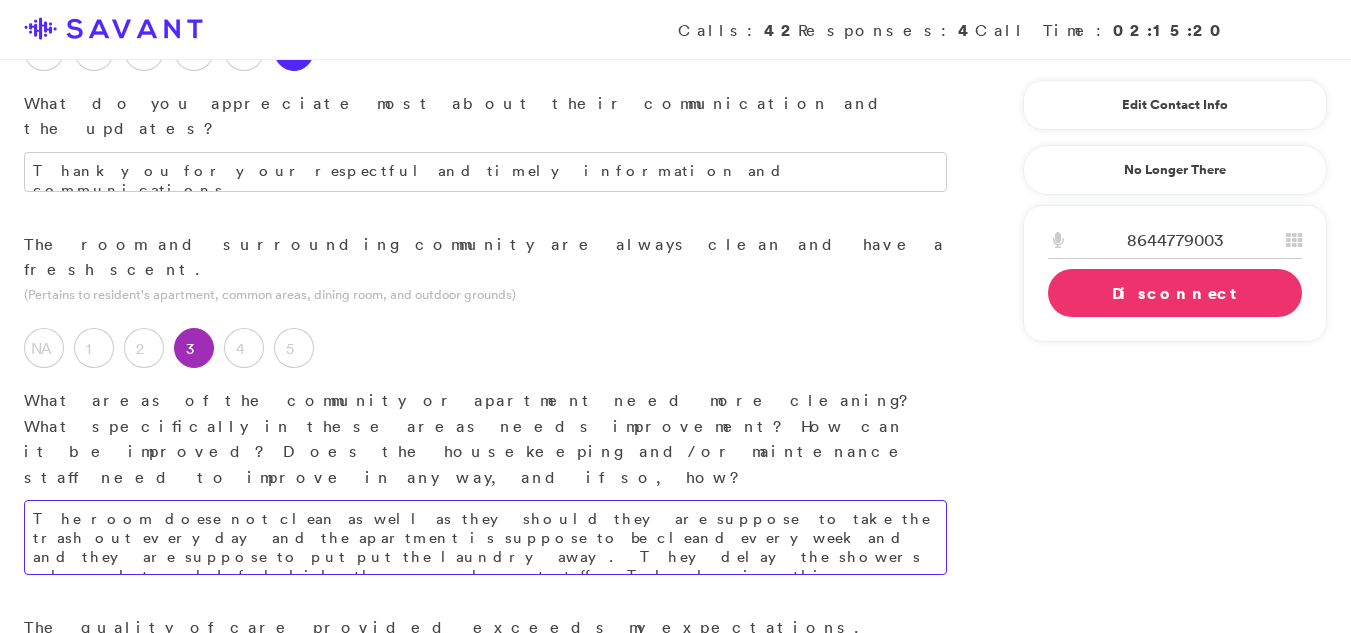 scroll, scrollTop: 869, scrollLeft: 0, axis: vertical 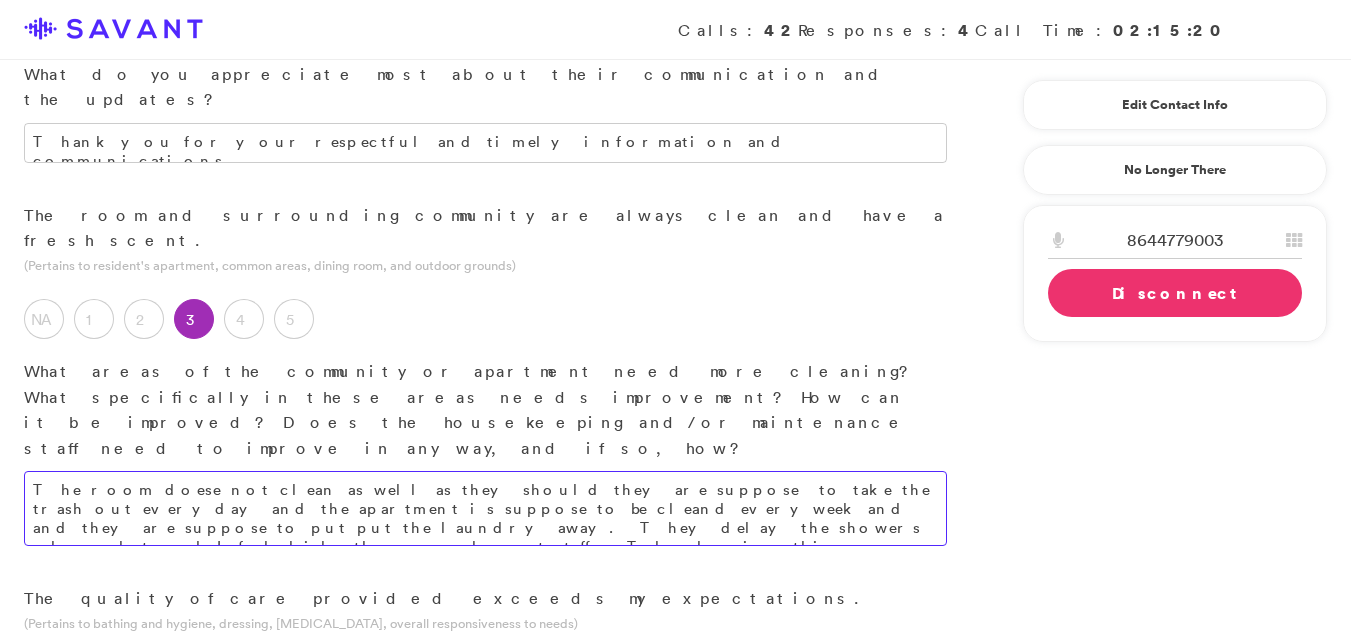 click on "The room doese not clean as well as they should they are suppose  to take the trash out everyday and the apartment is suppose to be cleand everyweek and and they are suppose to put put the laundry away. They delay the showers a hour late and I feel like they may be sort staff. The cleaning things are not getting done. The adminstrative staff is good but the cleaning staff needs to improve greatly." at bounding box center (485, 508) 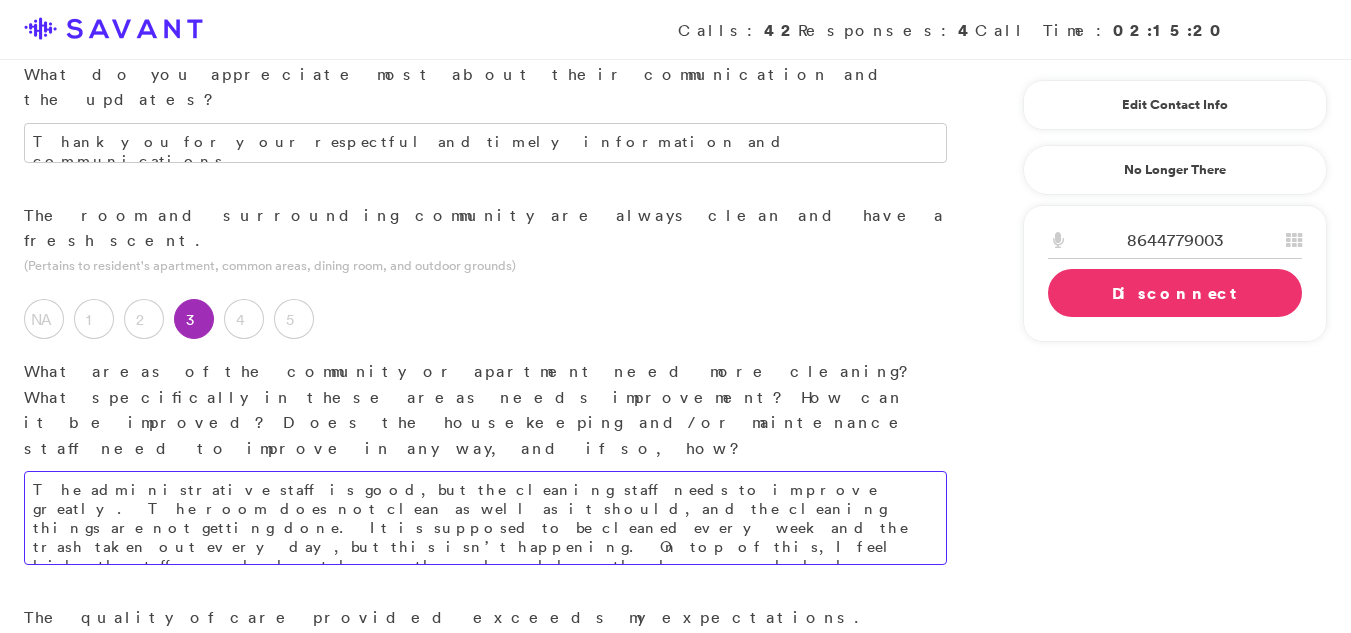 type on "The administrative staff is good, but the cleaning staff needs to improve greatly. The room does not clean as well as it should, and the cleaning things are not getting done. It is supposed to be cleaned every week and the trash taken out every day, but this isn’t happening. On top of this, I feel like the staff may be short because they also delay the showers a whole hour late. They are also supposed to put the laundry away, but again, that doesn’t seem to be happening." 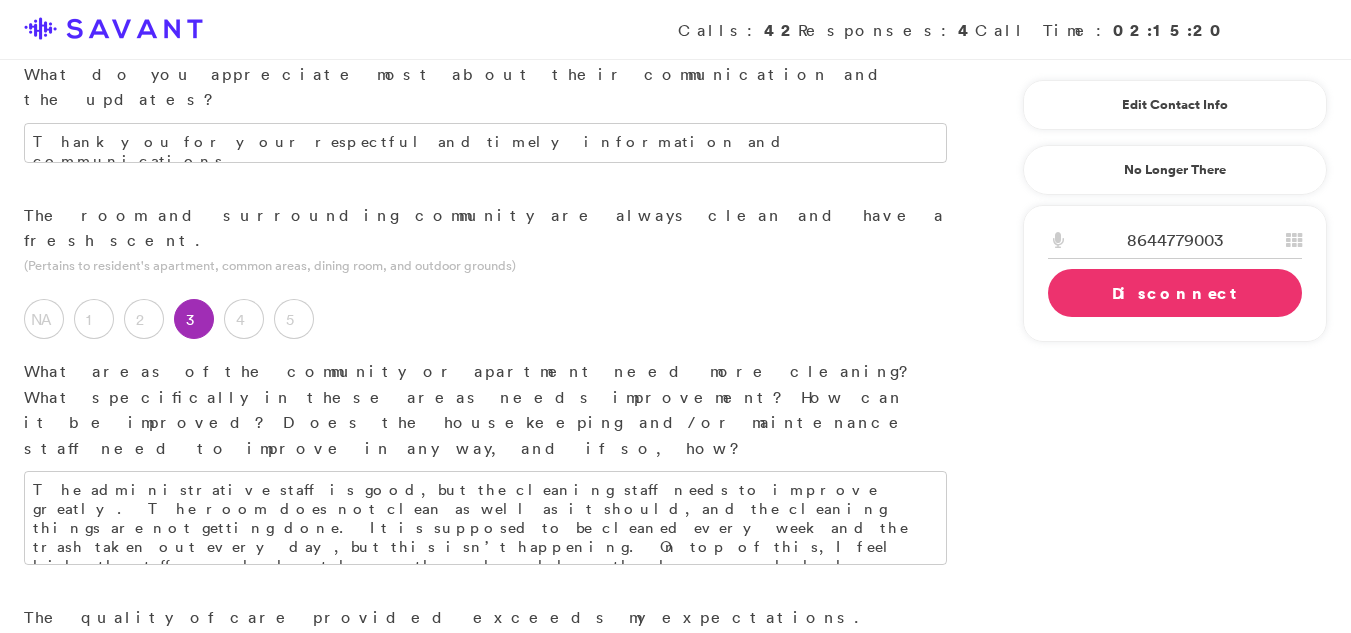 click on "3" at bounding box center [194, 696] 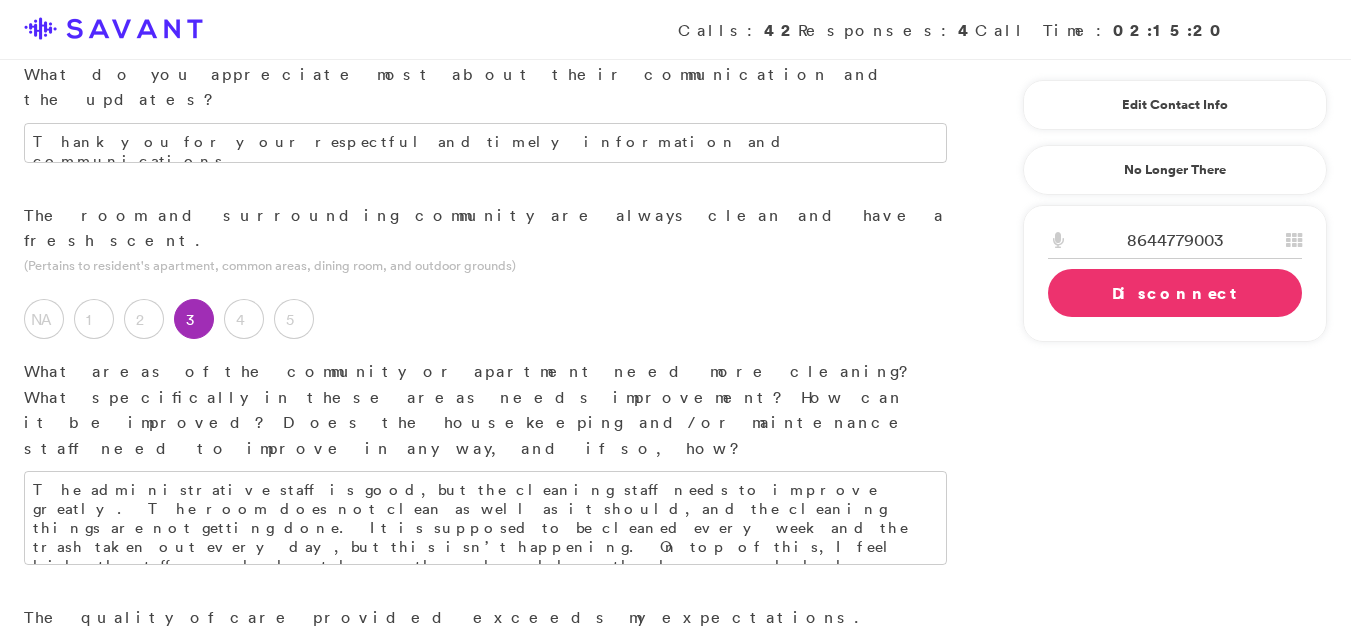 click at bounding box center (485, 894) 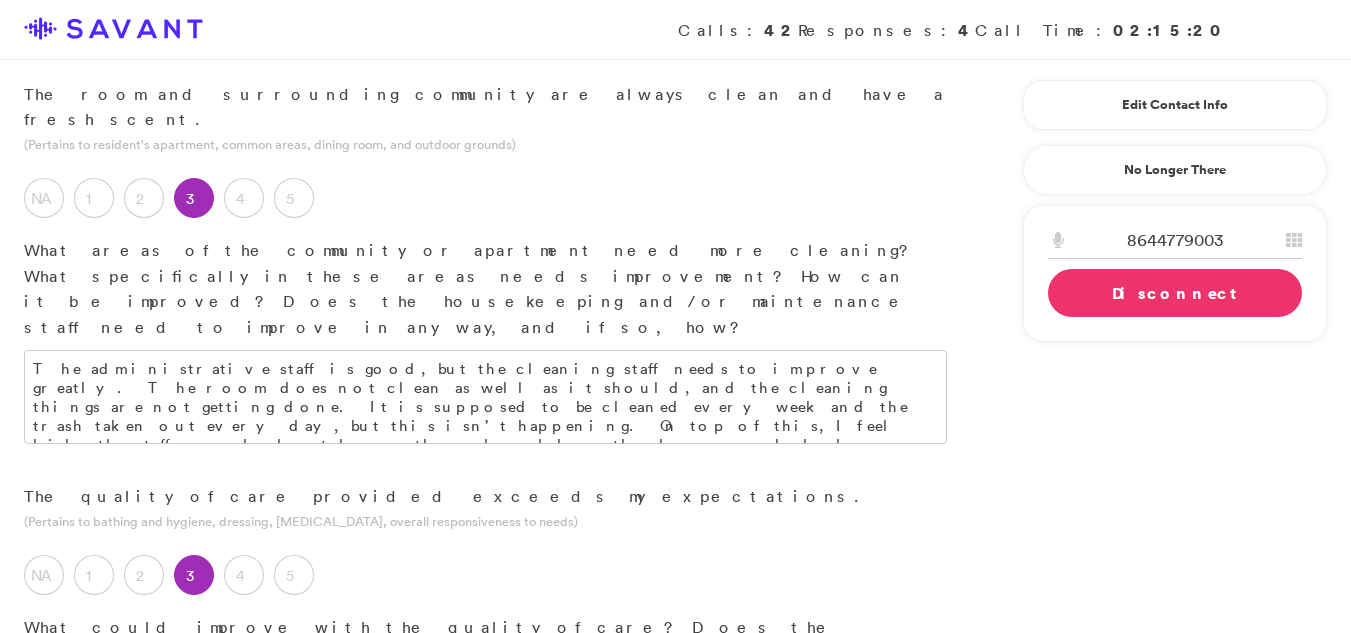 scroll, scrollTop: 1131, scrollLeft: 0, axis: vertical 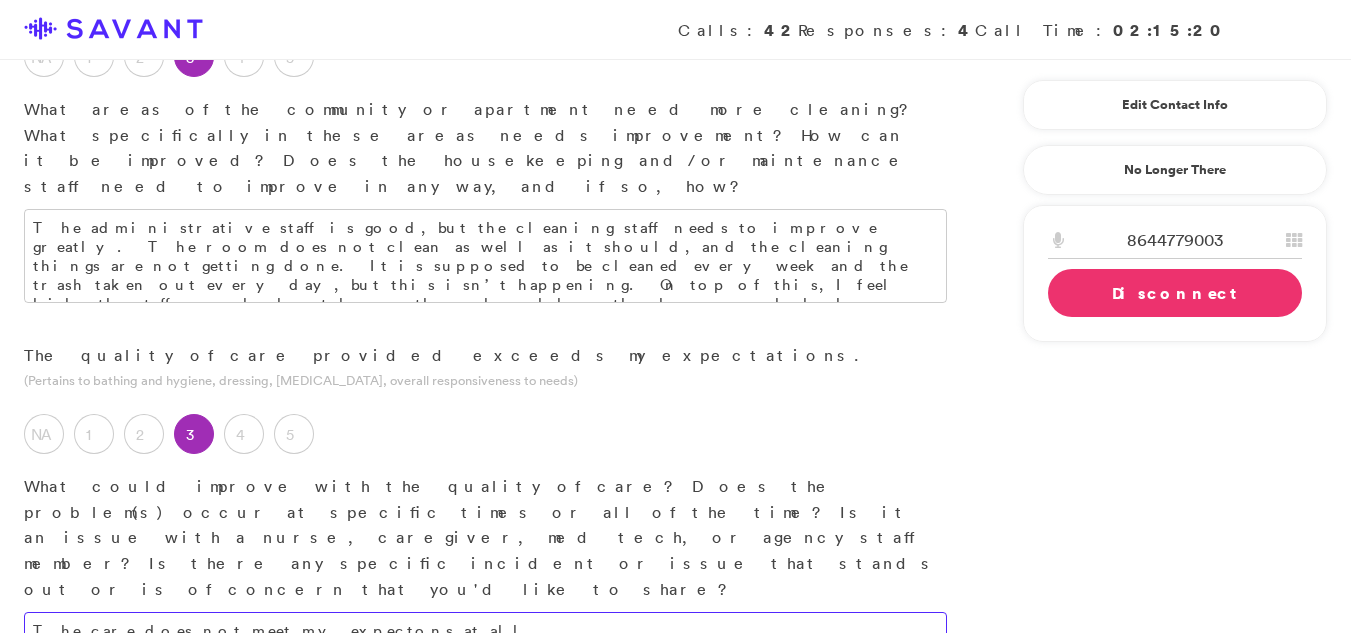 click on "The care does not meet my expectons at all." at bounding box center (485, 632) 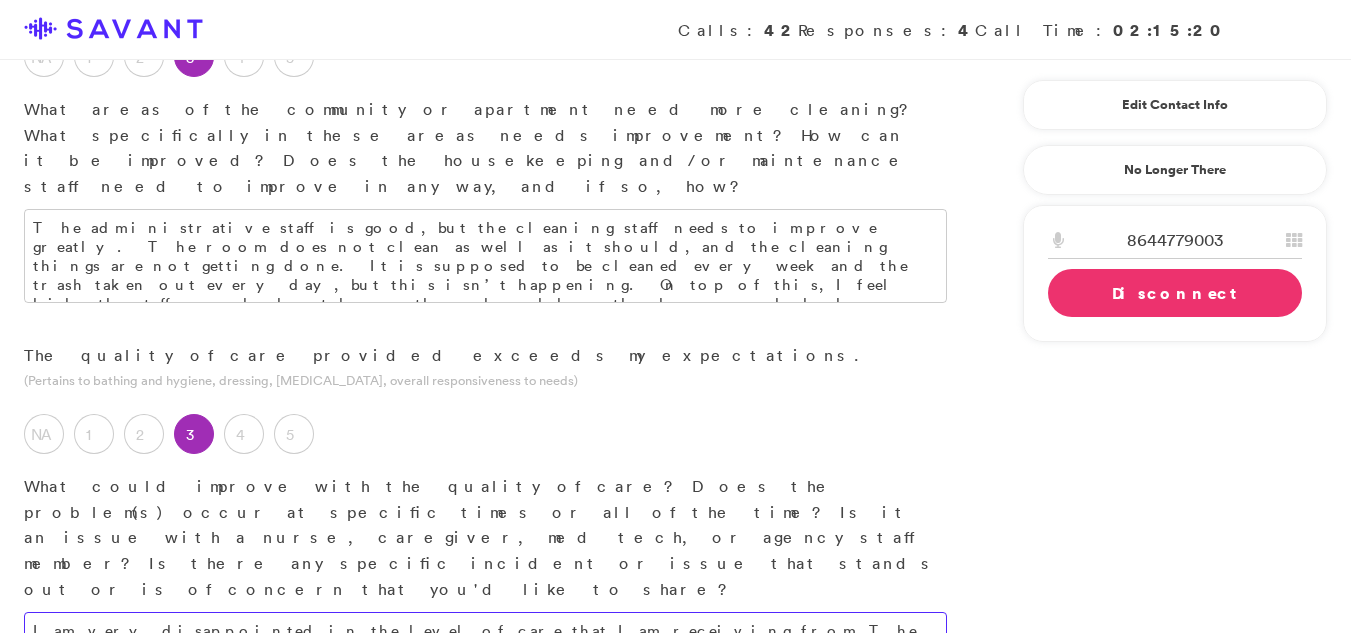 type on "I am very disappointed in the level of care that I am receiving from The Retreat at [GEOGRAPHIC_DATA]. I can't say it strongly enough that it doesn't meet my expectations at all." 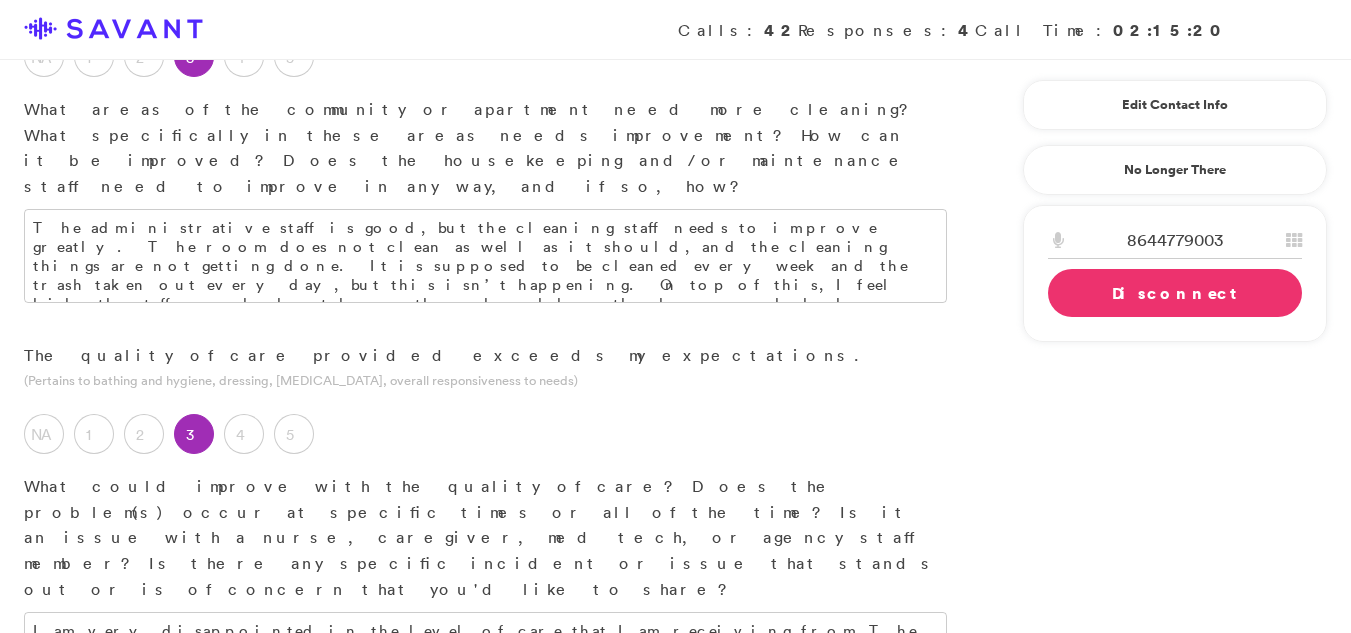 click on "4" at bounding box center (244, 825) 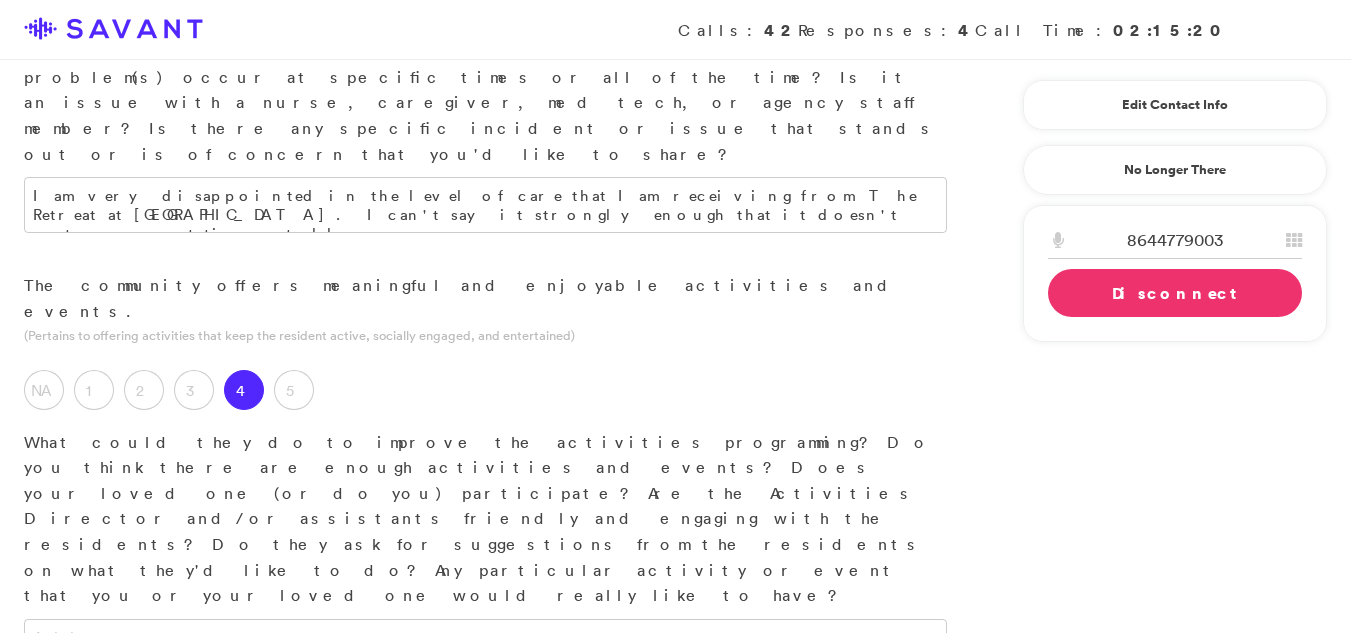 scroll, scrollTop: 1587, scrollLeft: 0, axis: vertical 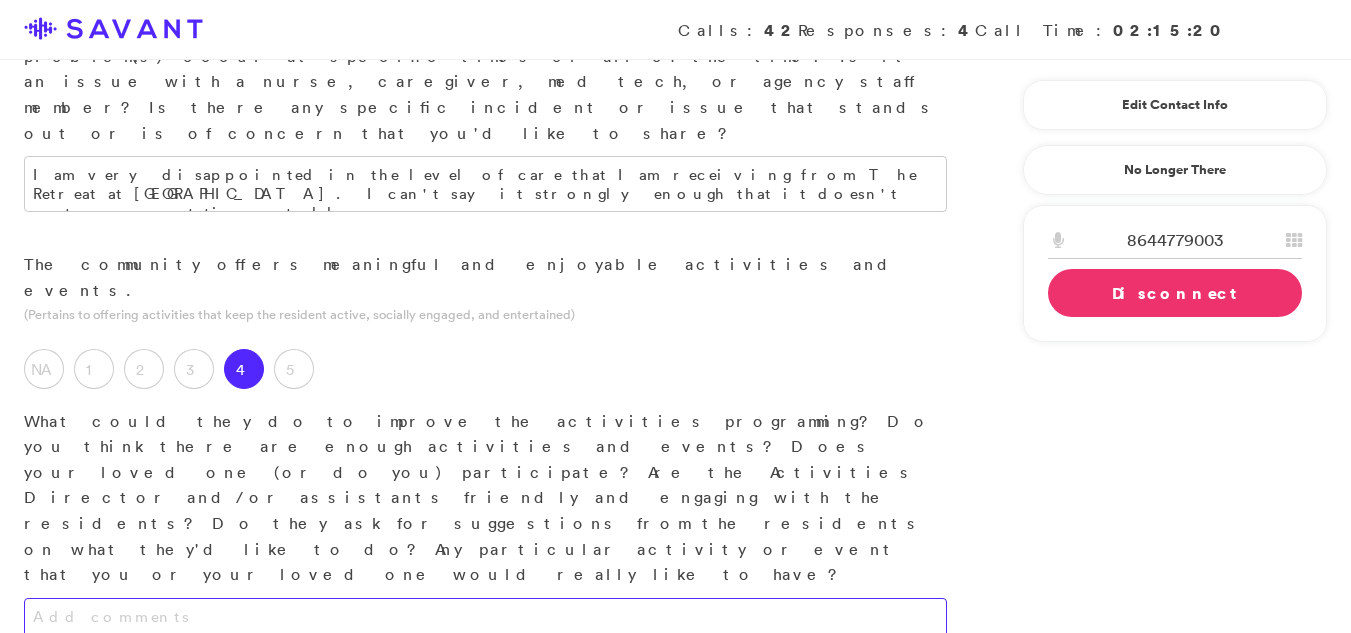 click at bounding box center (485, 618) 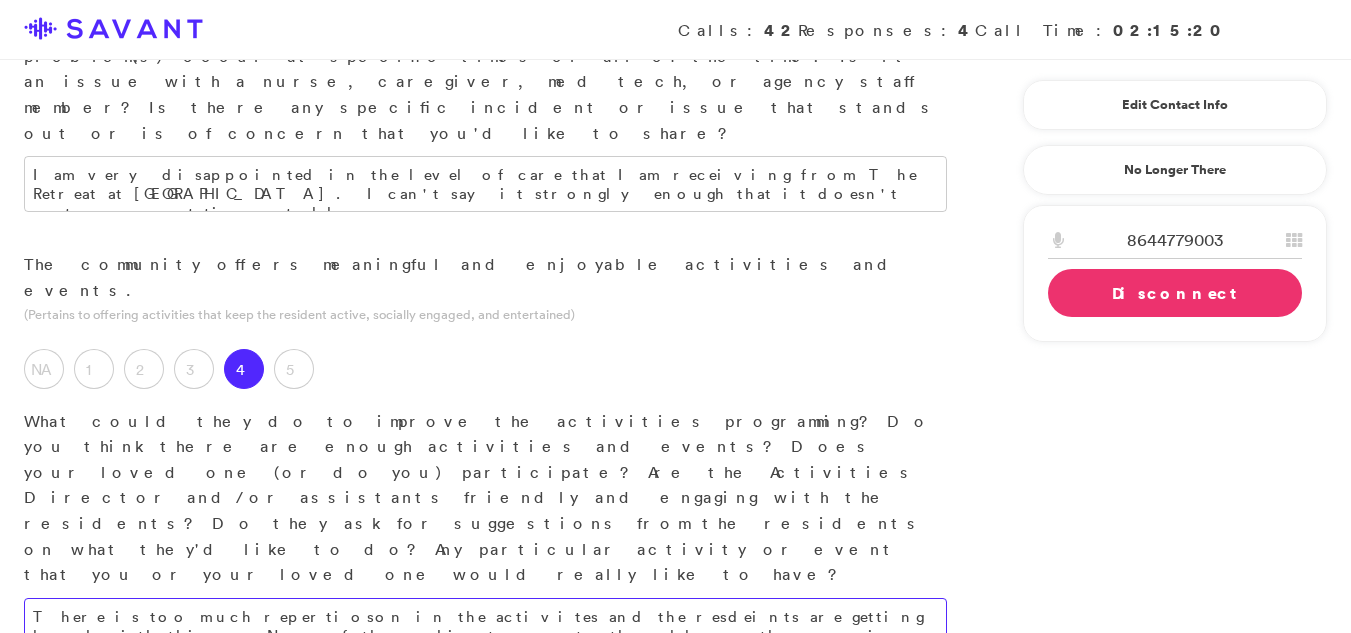 click on "There is too much repertioson in the activites and the resdeints are getting bored with things. None of the resdients come to the walks or the excercises becuase its repetive and they want more verienty of things to do," at bounding box center (485, 626) 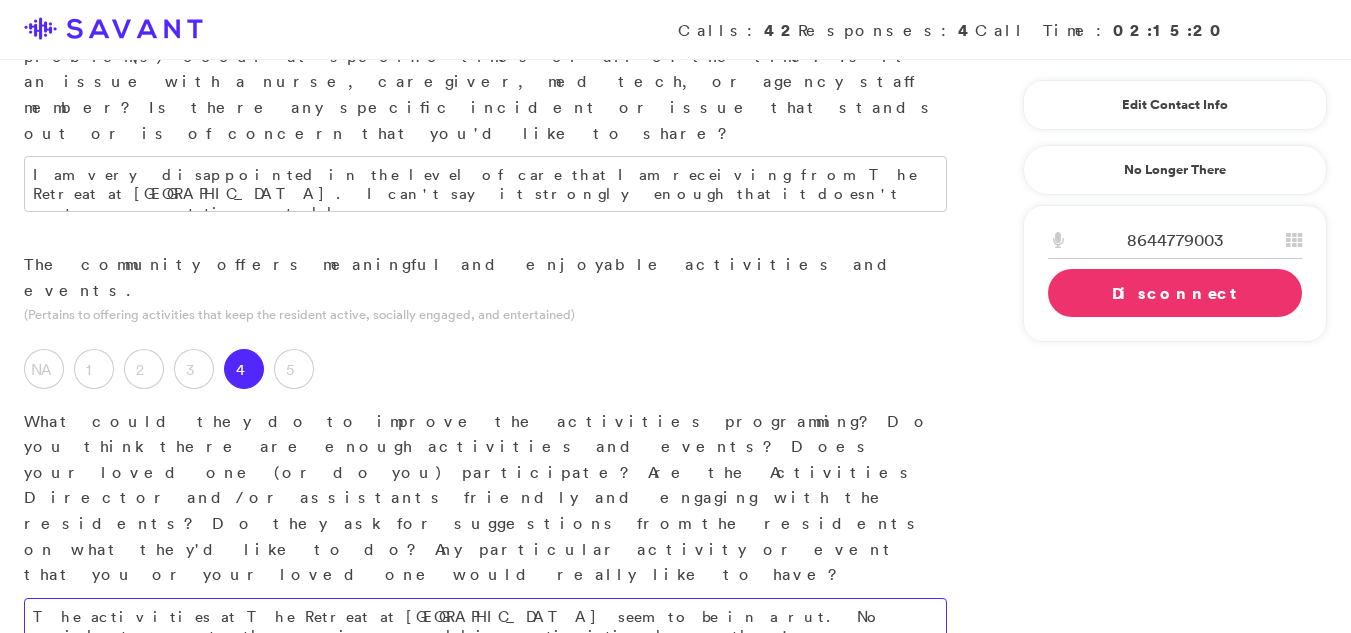 type on "The activities at The Retreat at [GEOGRAPHIC_DATA] seem to be in a rut. No residents come to the exercise or walking activities because they're repetitive, and they want more variety." 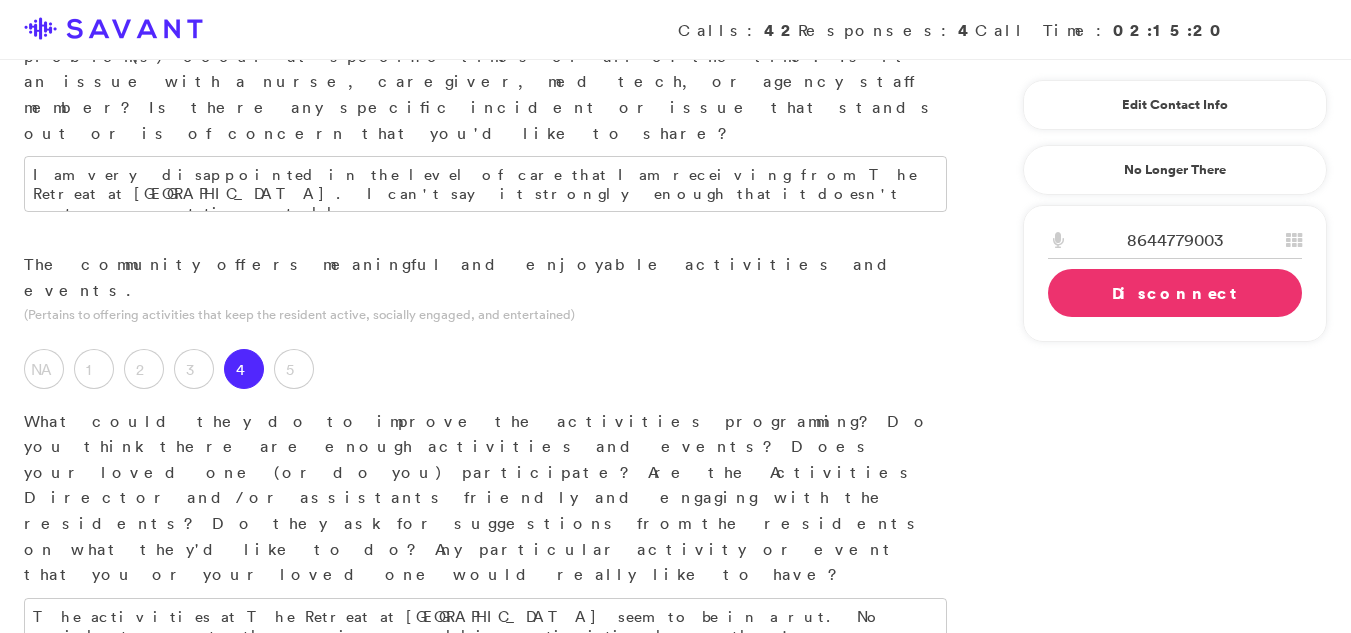 click on "2" at bounding box center [149, 815] 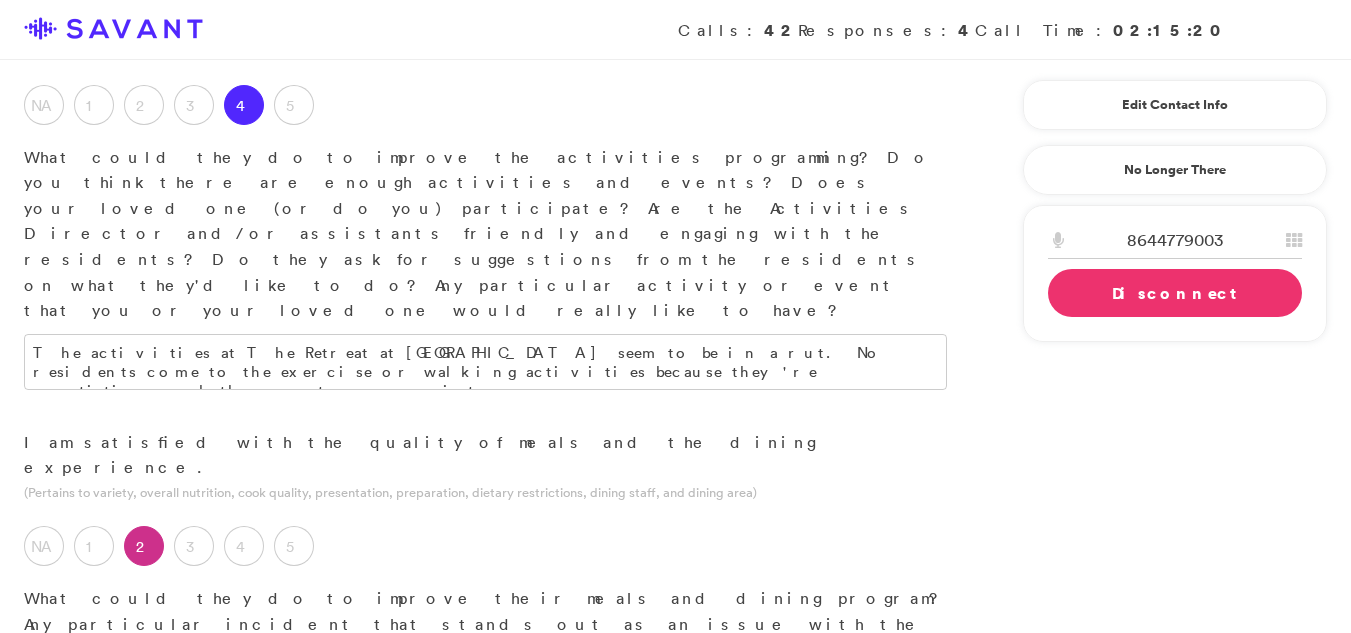 scroll, scrollTop: 1911, scrollLeft: 0, axis: vertical 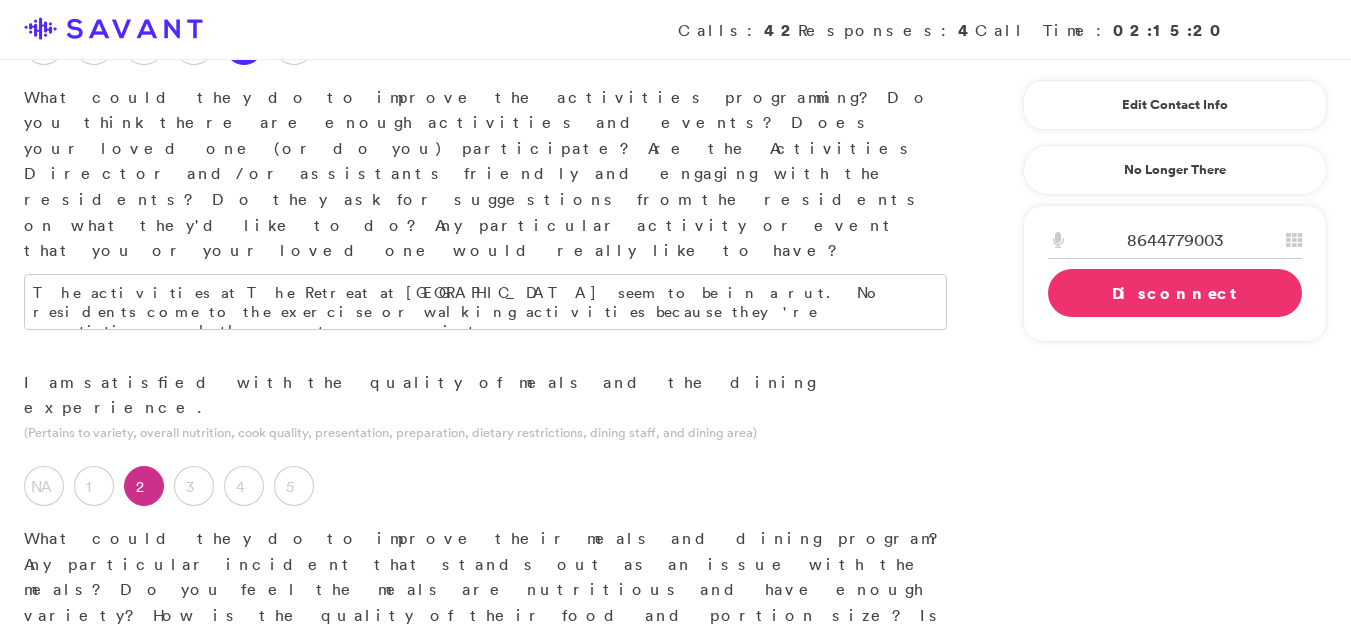 click at bounding box center (485, 812) 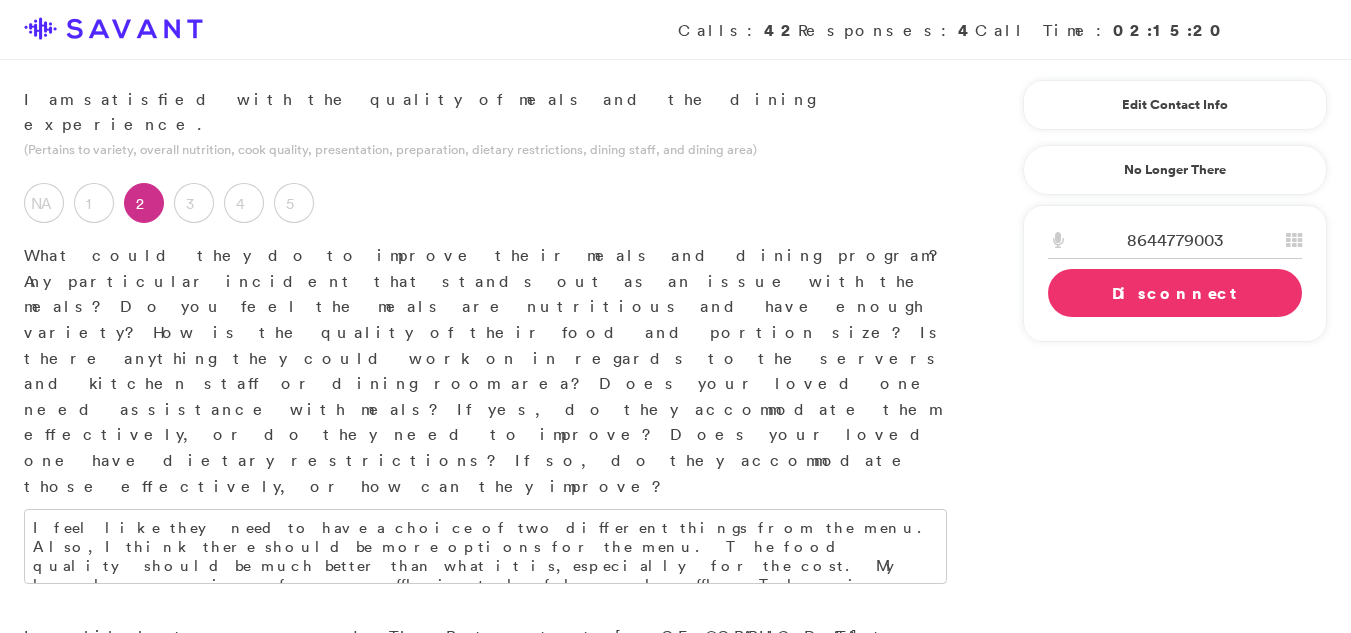 scroll, scrollTop: 2205, scrollLeft: 0, axis: vertical 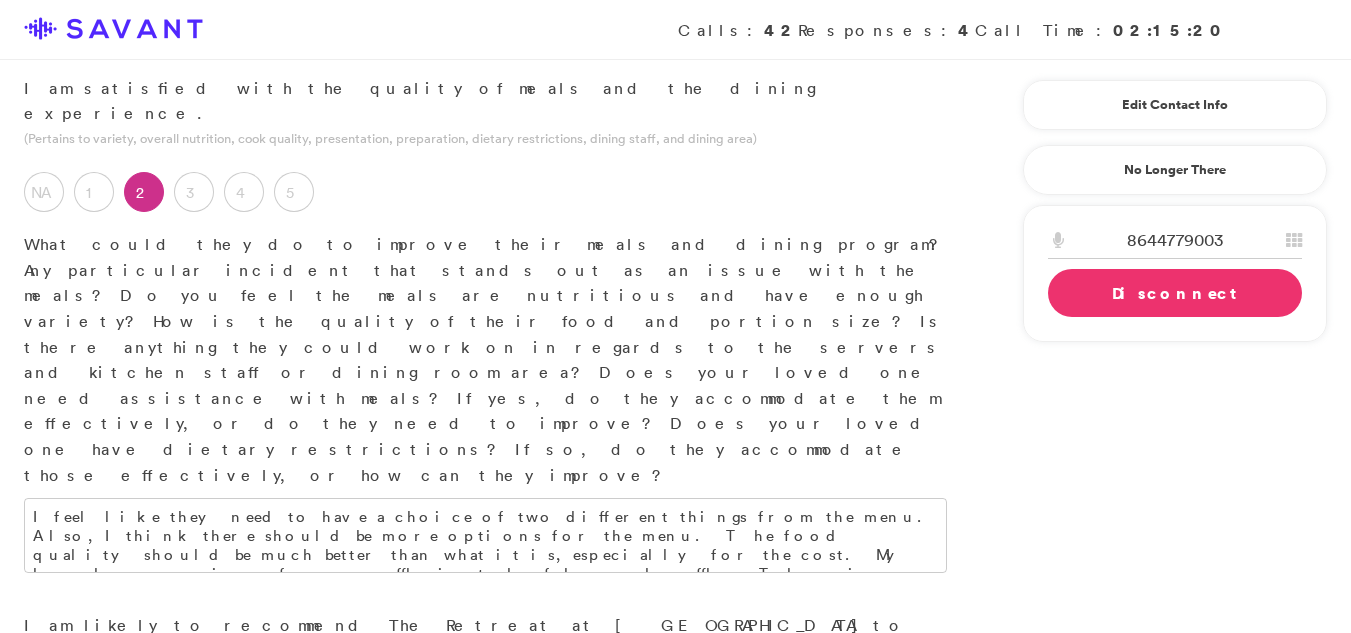 type on "Food and communication need to be improved. This main issue must be addressed immediately." 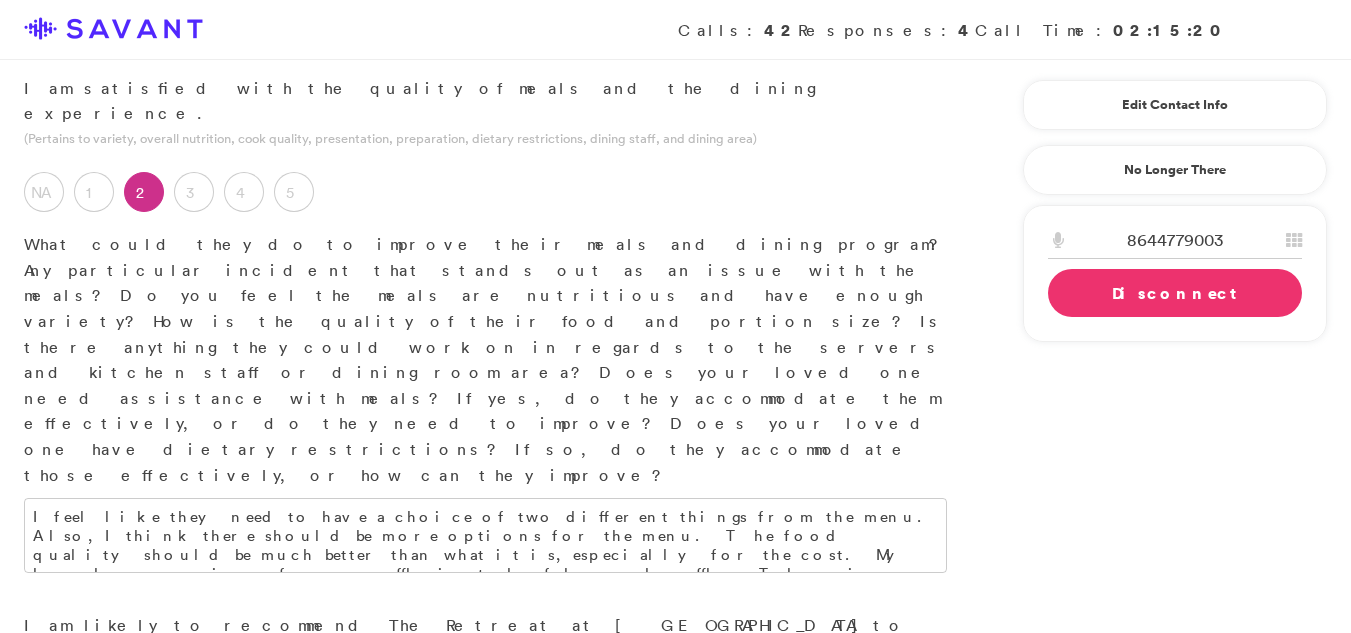 type on "what I like the most about the community is that is is close to my home. This is the only thing I like so far because of the other issues that need to be addressed." 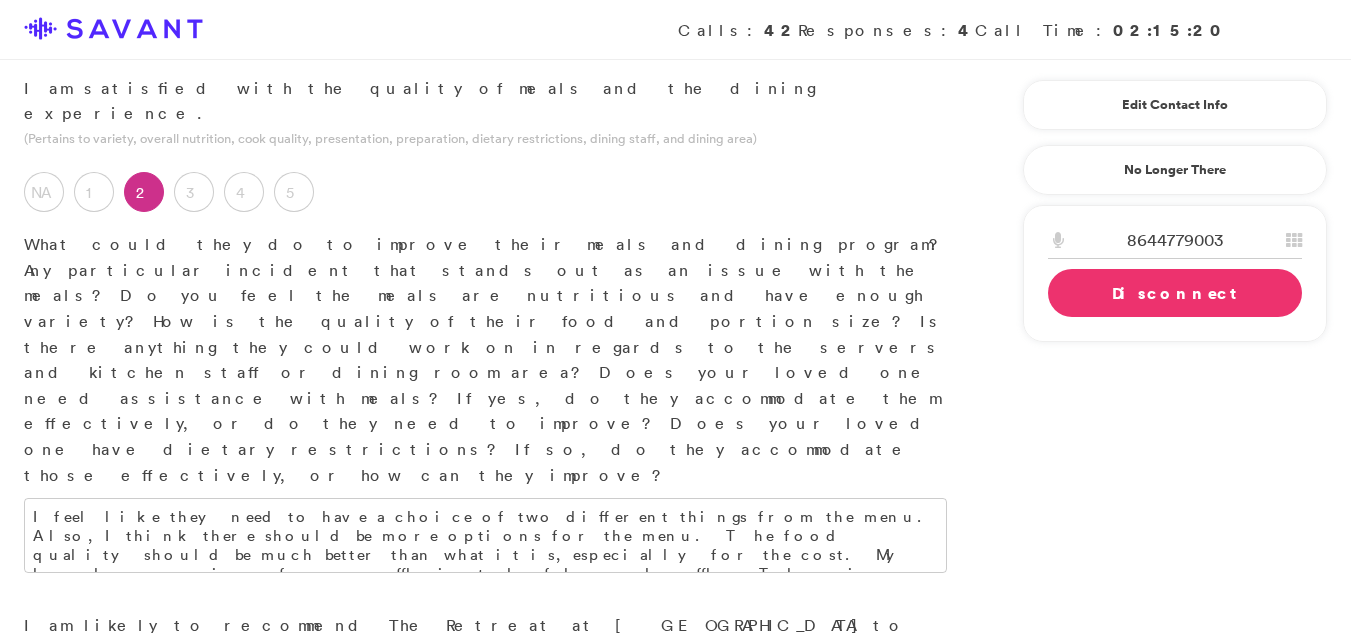 click at bounding box center [485, 1248] 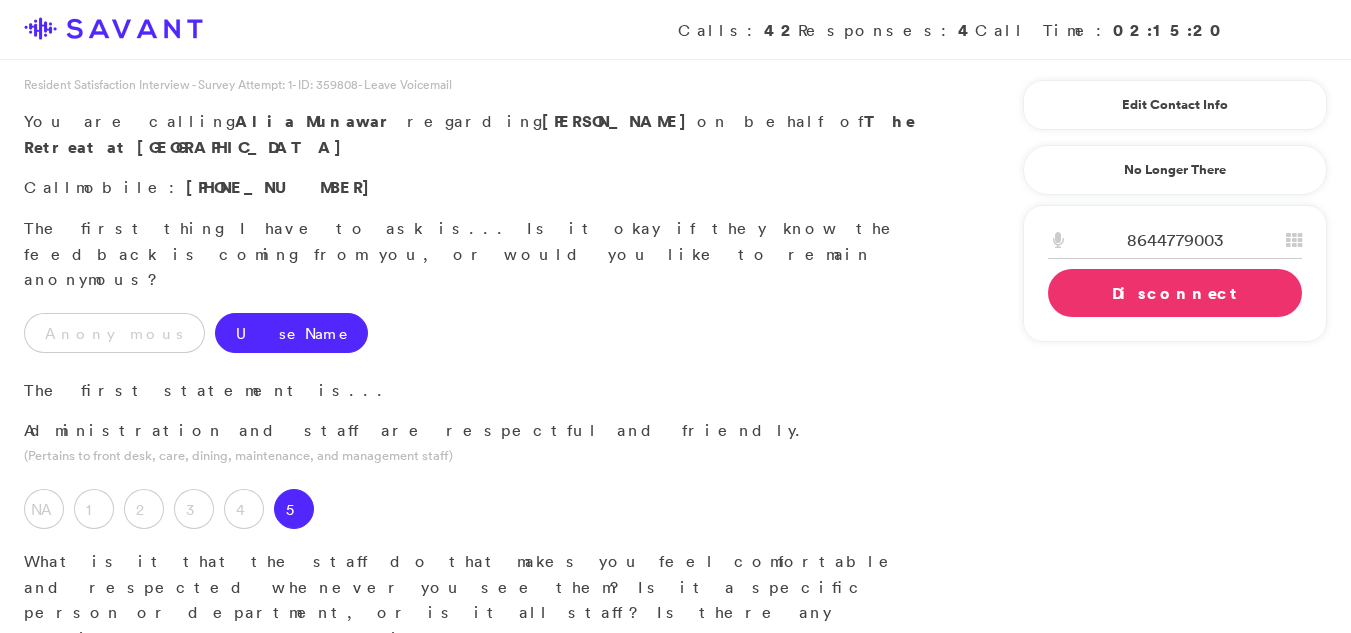 scroll, scrollTop: 0, scrollLeft: 0, axis: both 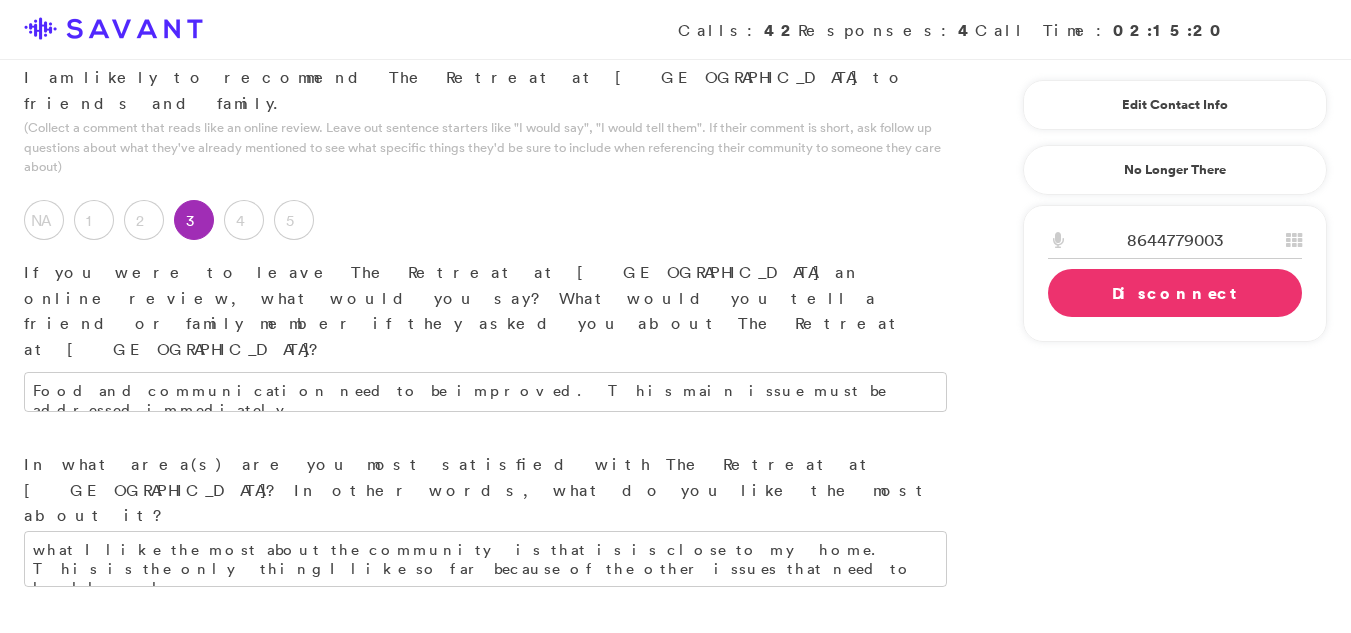 click on "No" at bounding box center [94, 903] 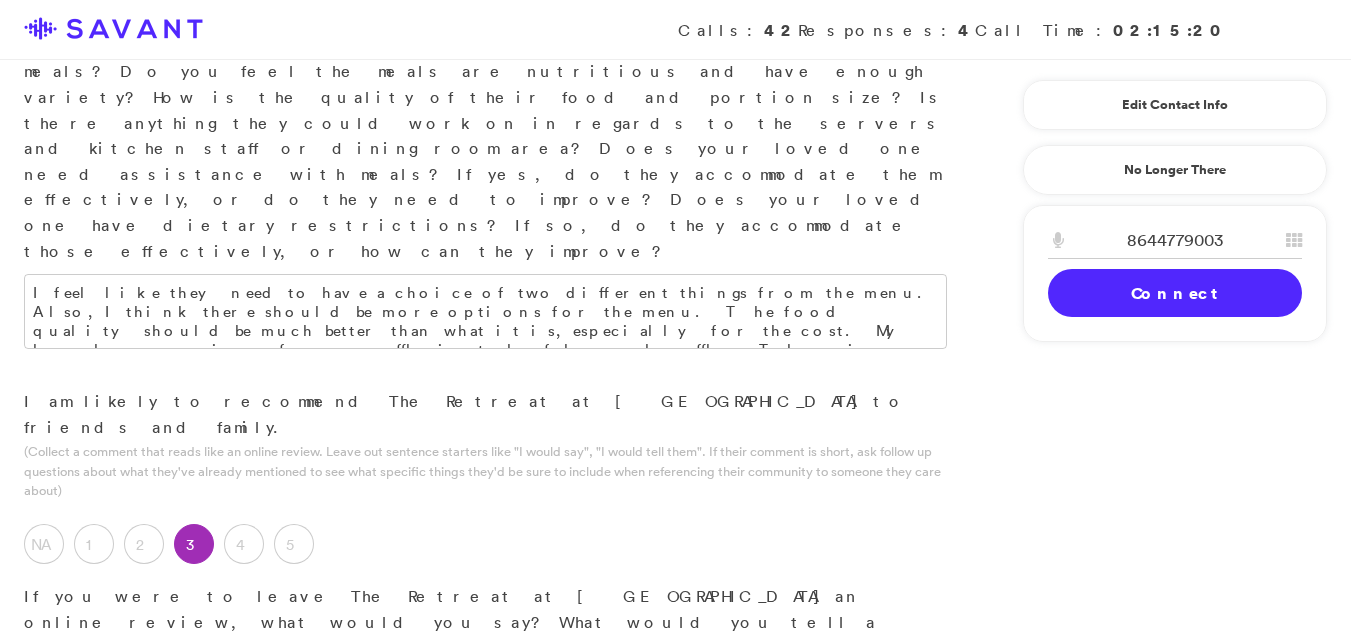 scroll, scrollTop: 2435, scrollLeft: 0, axis: vertical 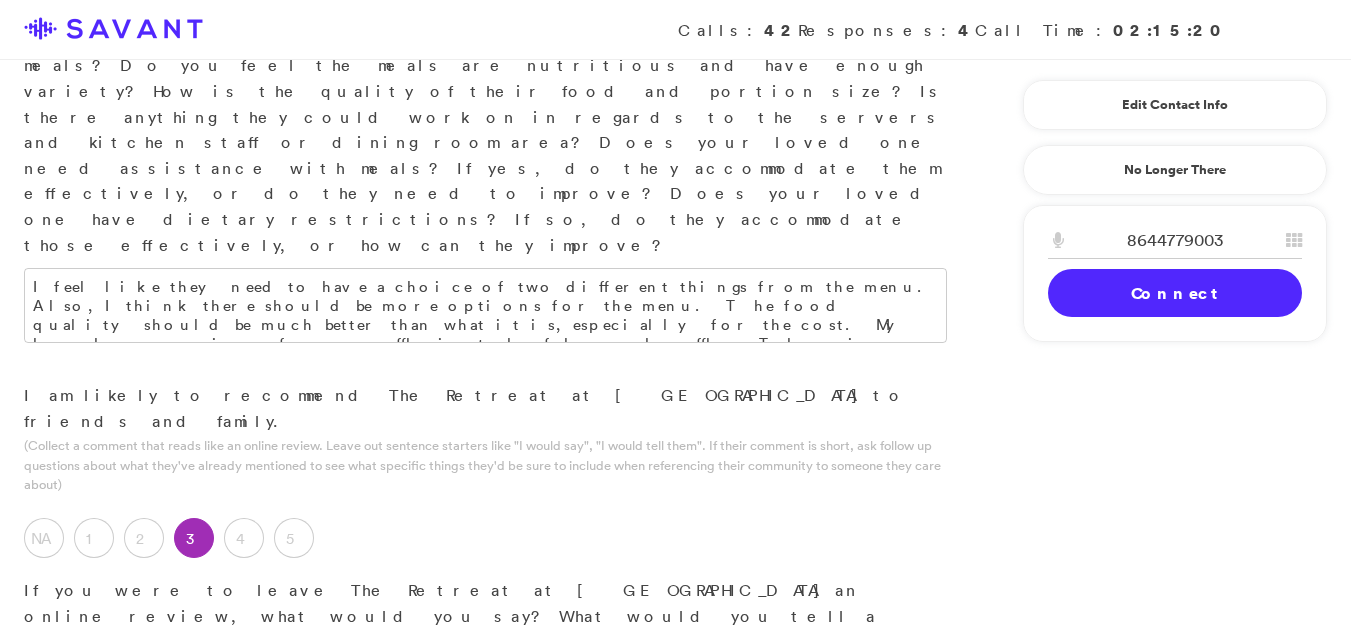 click on "The main issues it h" at bounding box center (485, 1018) 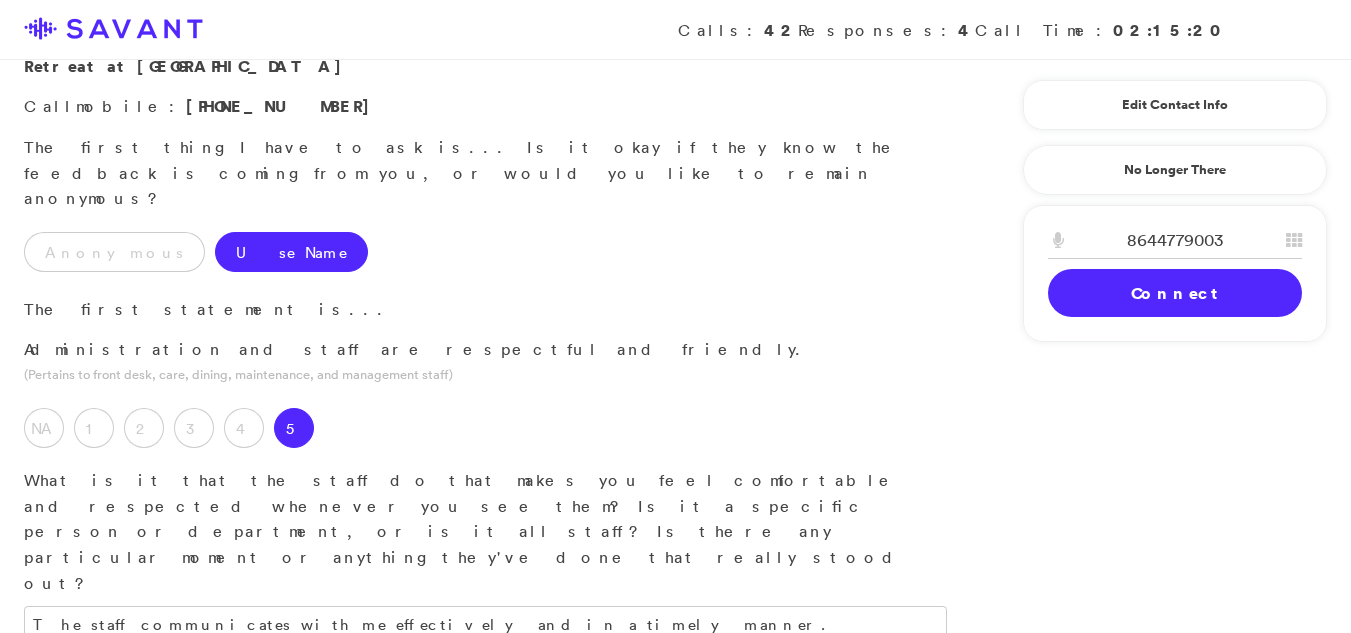 scroll, scrollTop: 0, scrollLeft: 0, axis: both 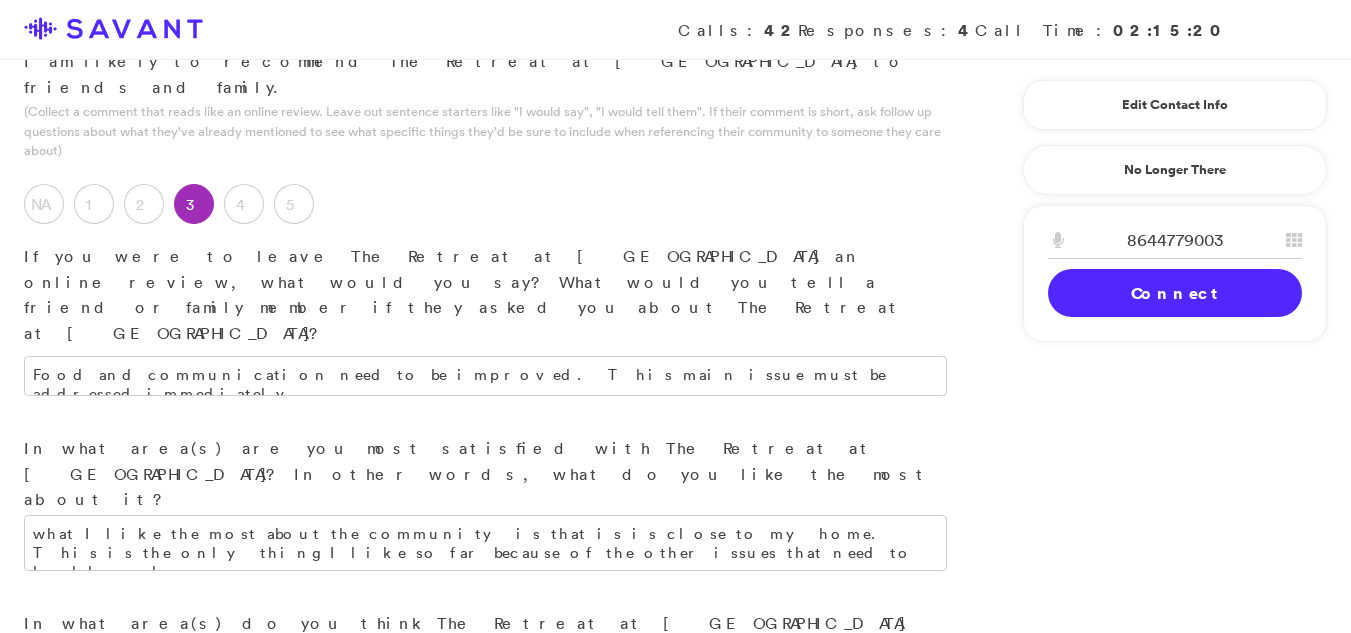 type on "The food is a problem at this facility. They need to provide fresh fruits and vegetables and better quality food in general. The two meal choices each day should be a lot more interesting. They also need to clean the apartments better and clean the community in general." 